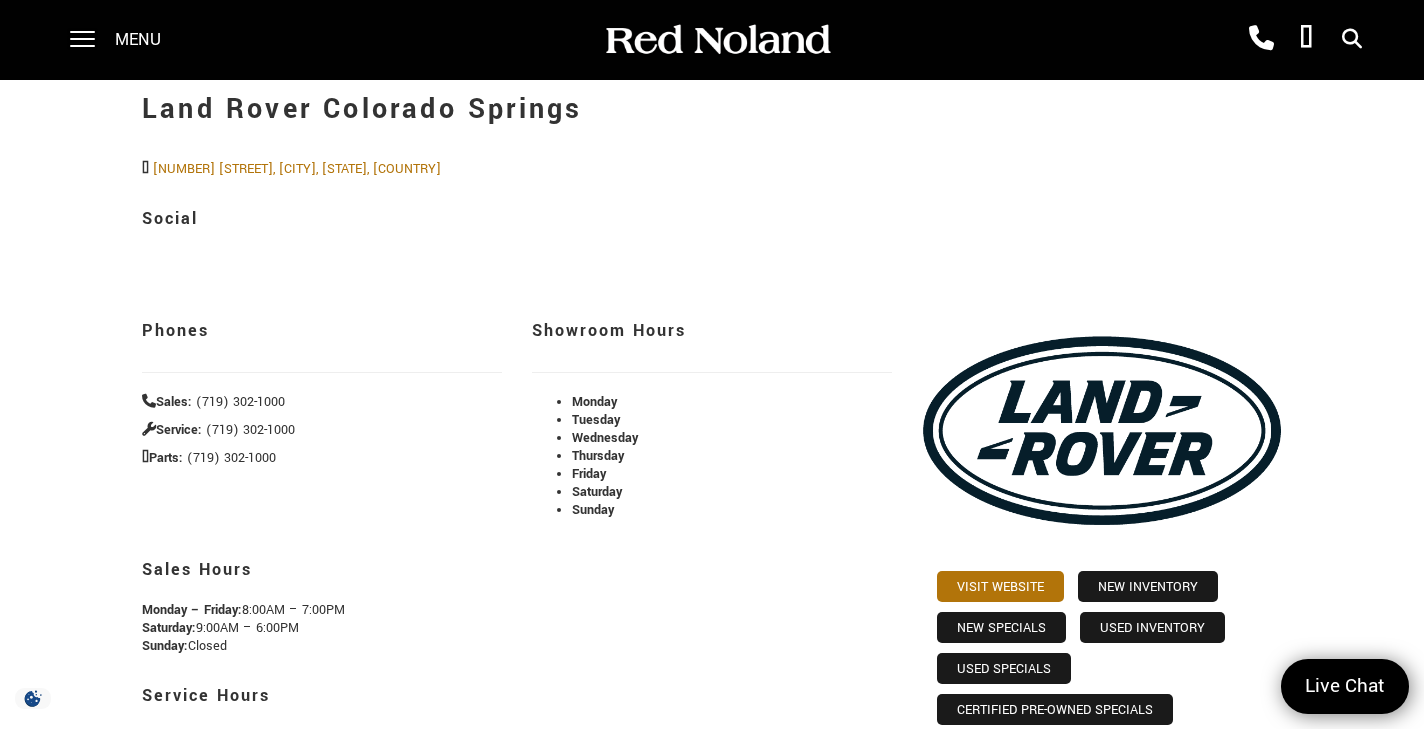 scroll, scrollTop: 517, scrollLeft: 0, axis: vertical 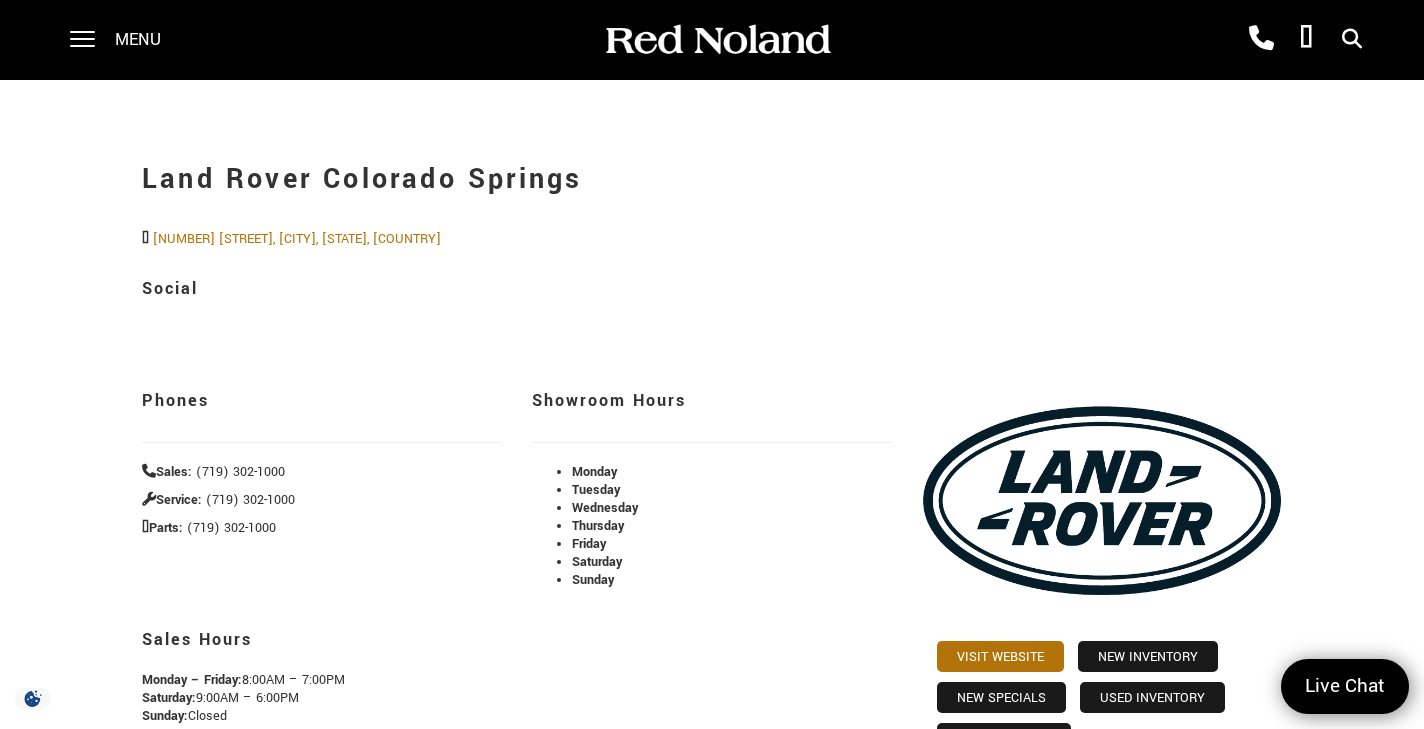 click on "Menu" at bounding box center (138, 40) 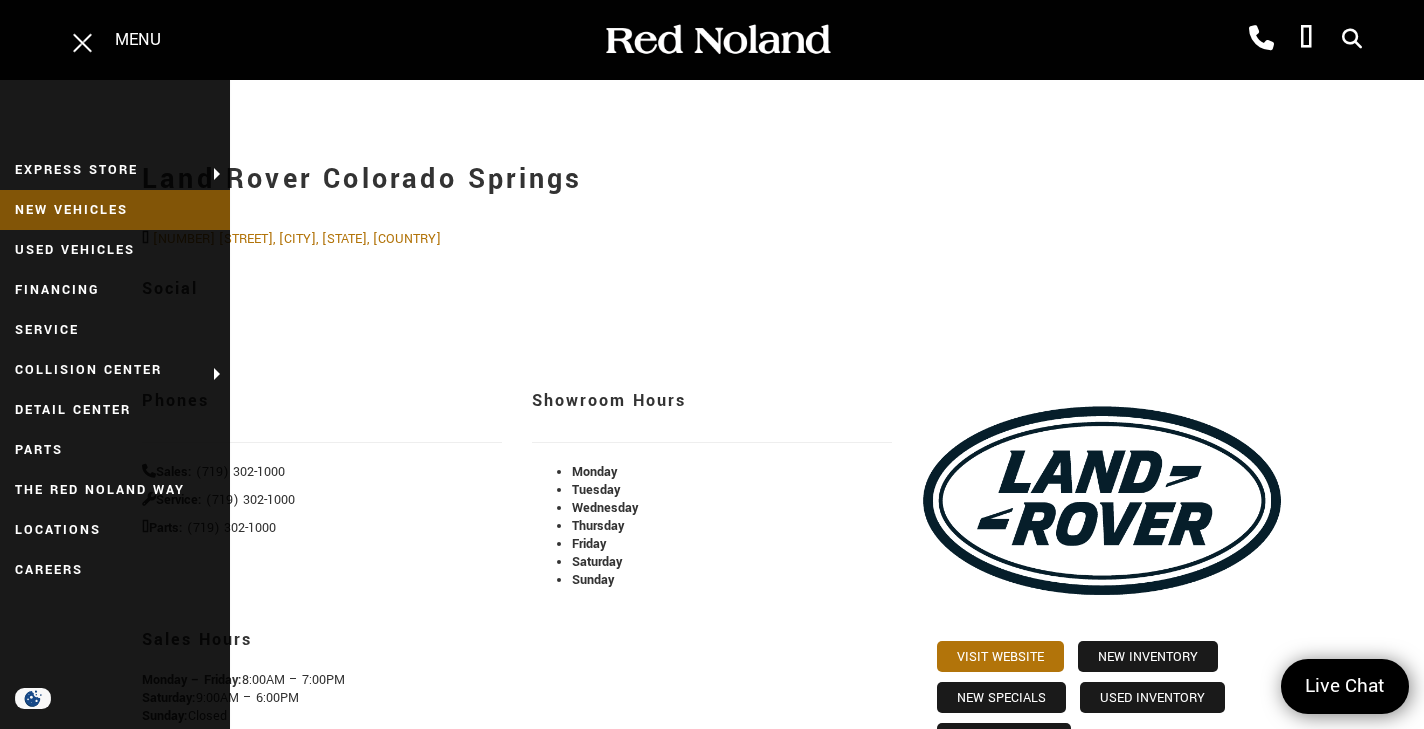 click on "New Vehicles" at bounding box center [115, 210] 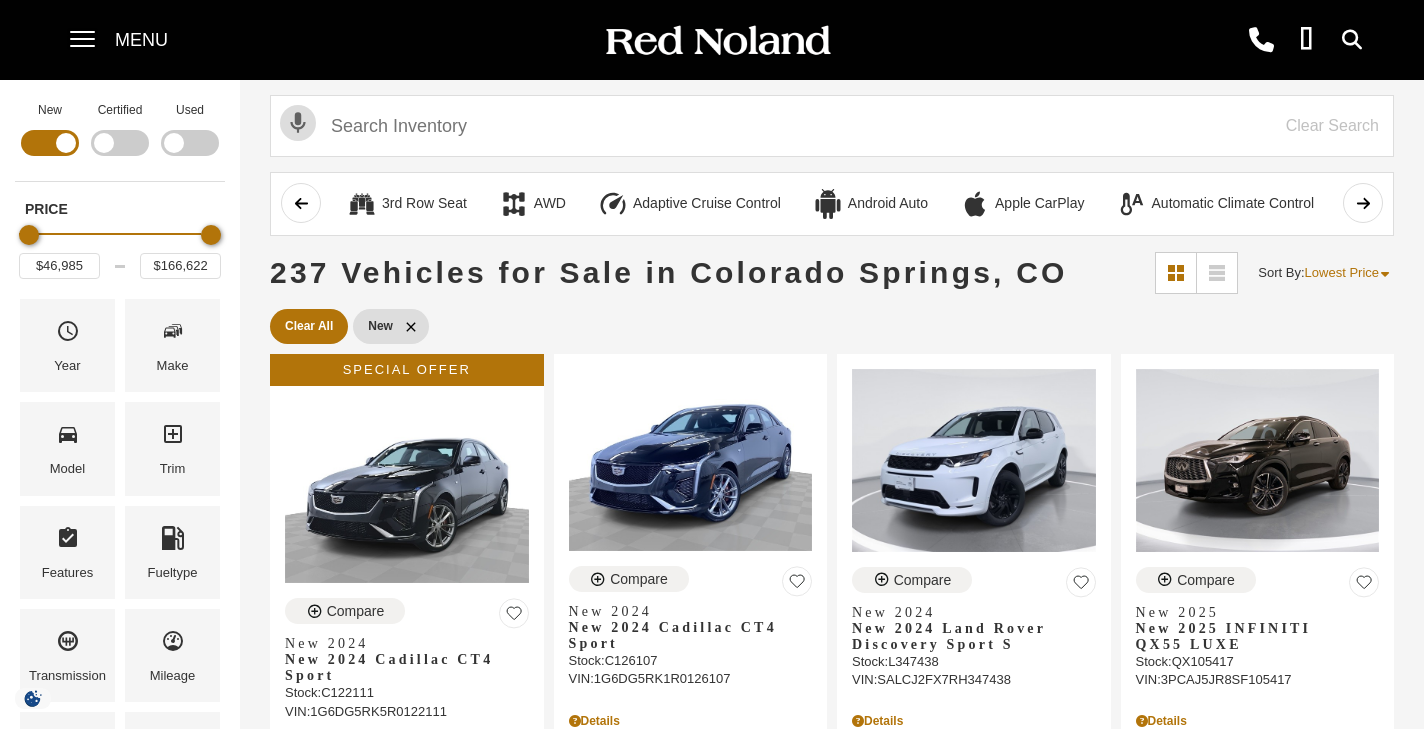 scroll, scrollTop: 0, scrollLeft: 0, axis: both 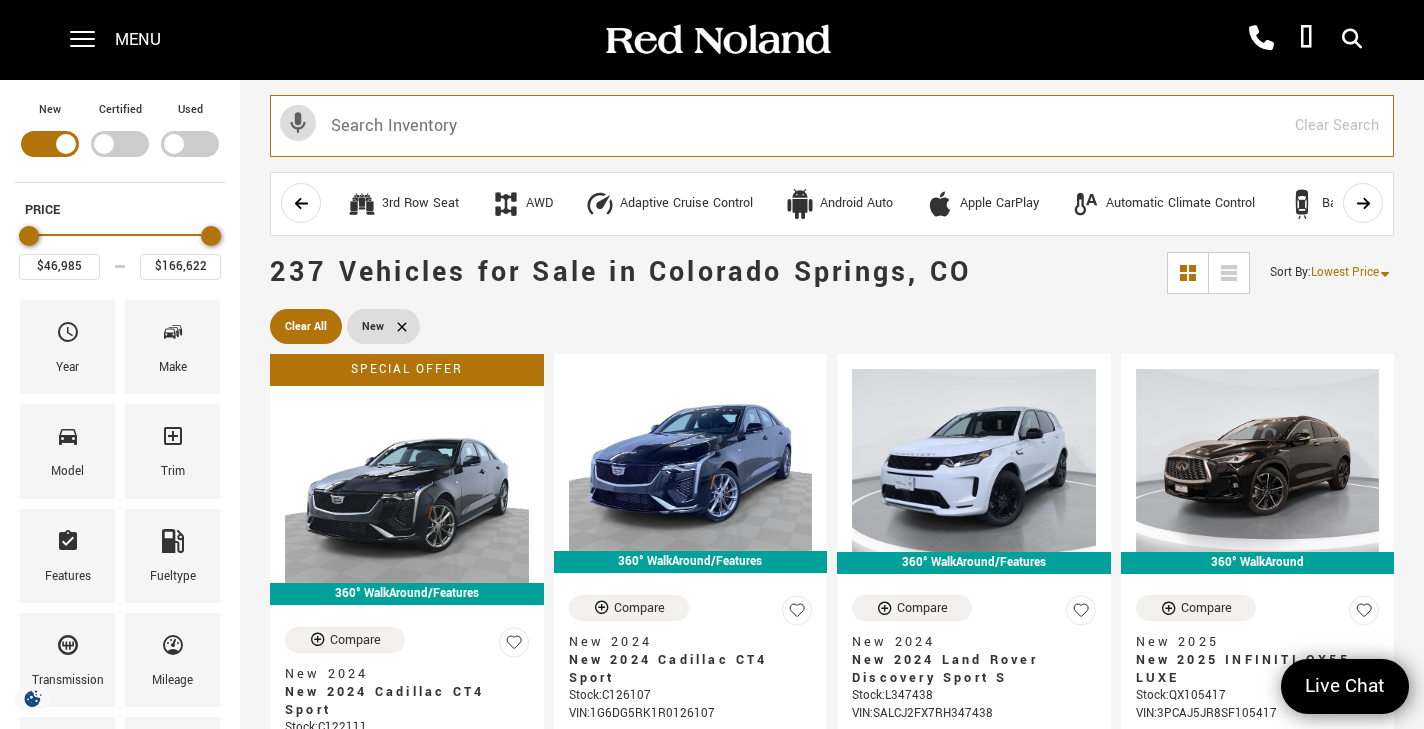 click at bounding box center (832, 126) 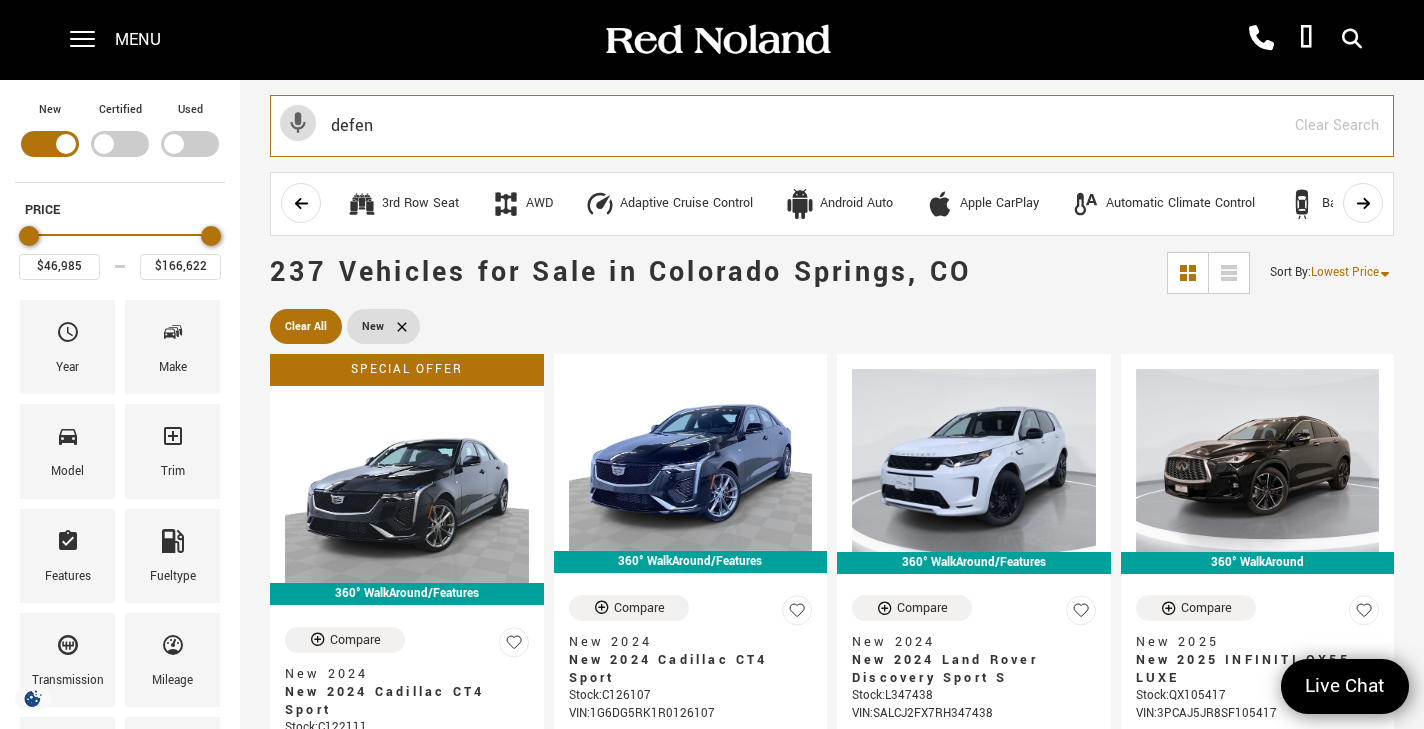 type on "defen" 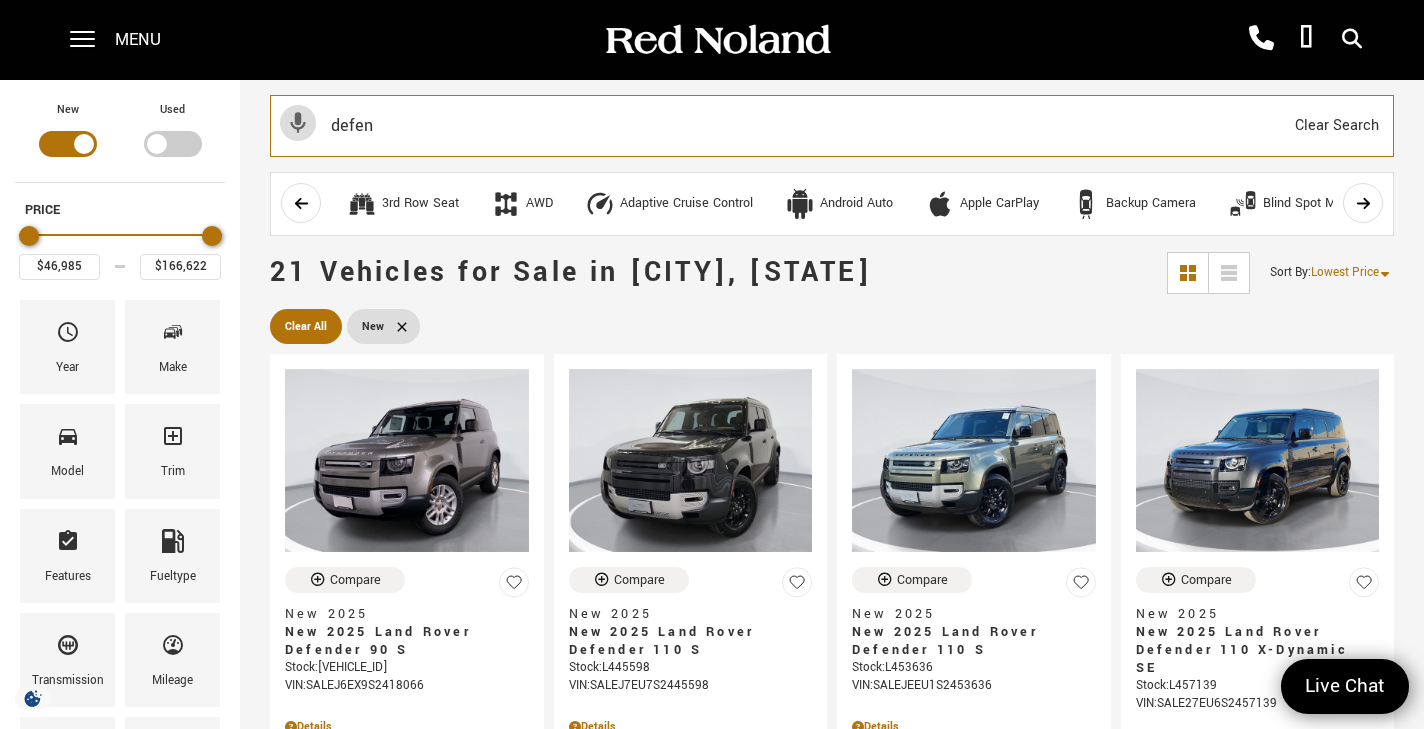 type on "$65,494" 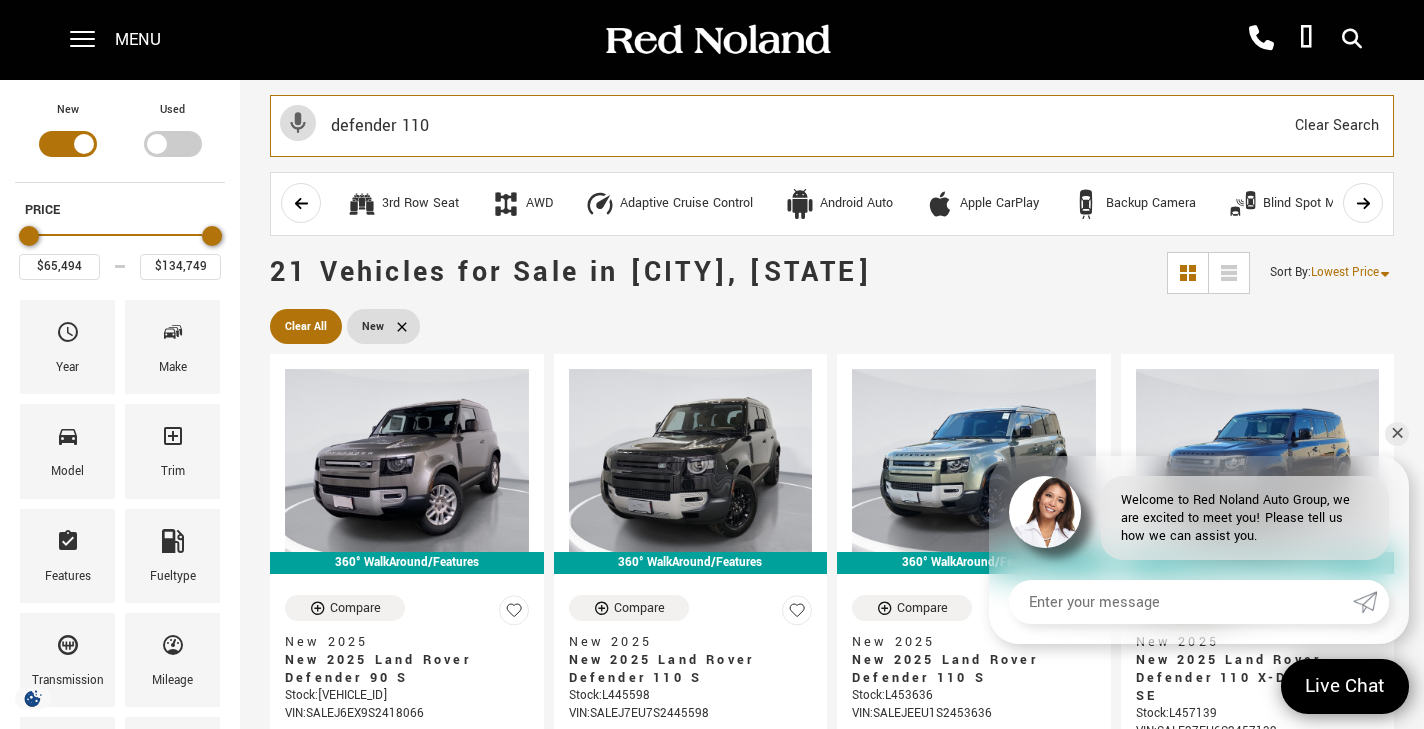 type on "defender 110" 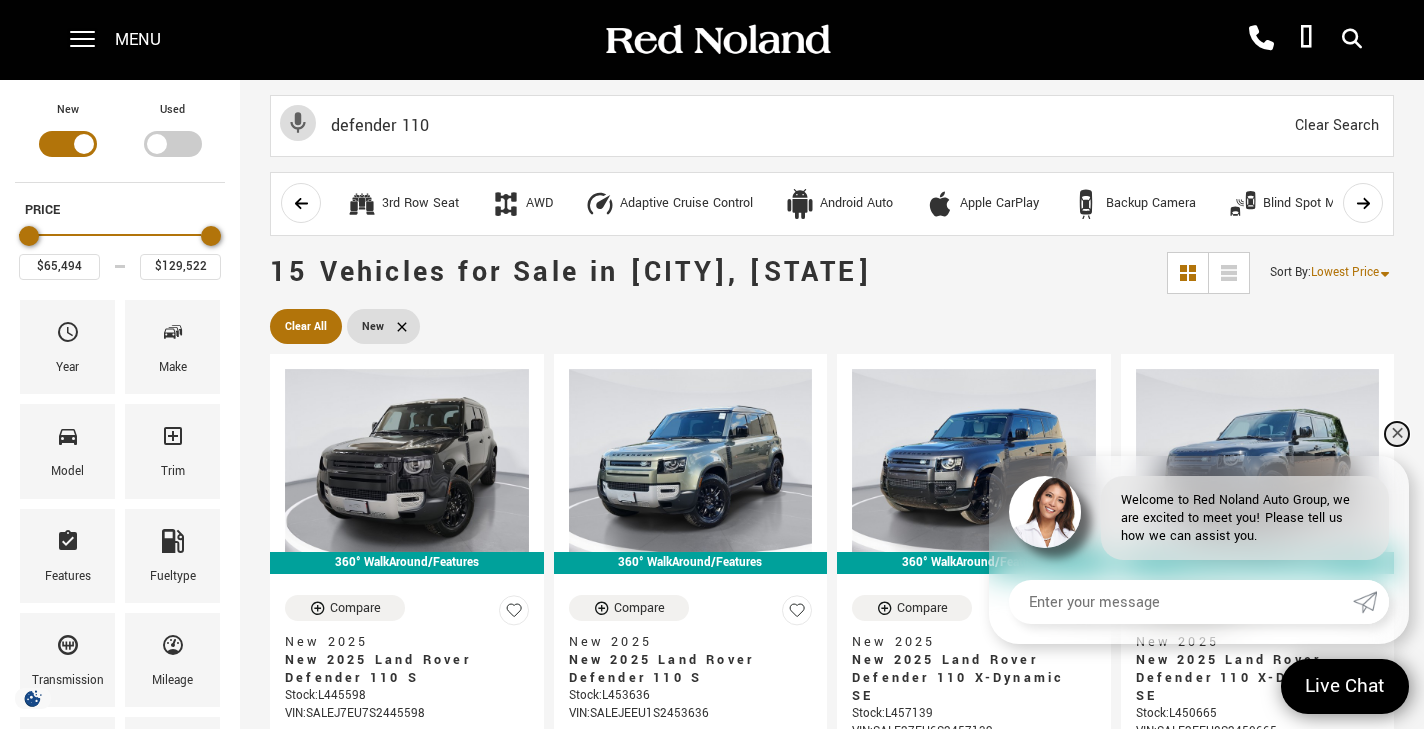click on "✕" at bounding box center [1397, 434] 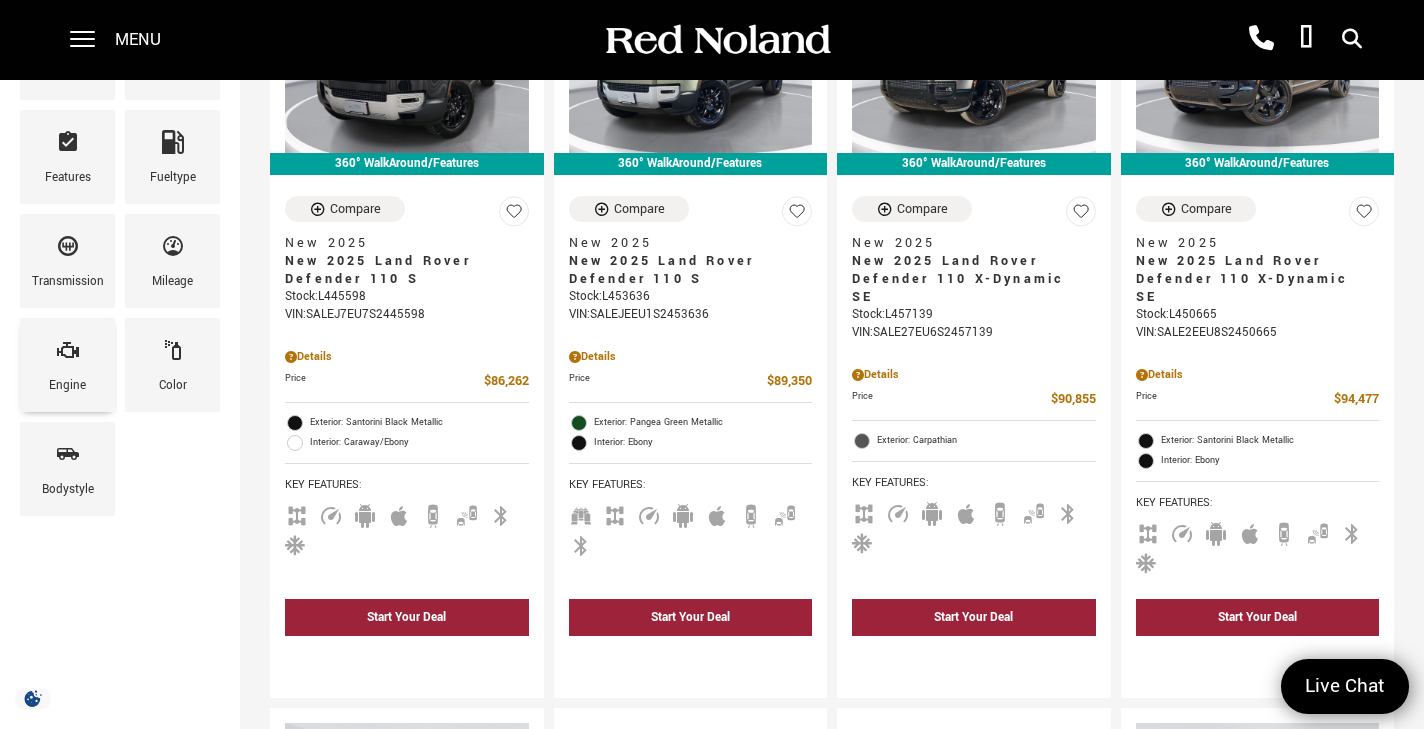scroll, scrollTop: 401, scrollLeft: 0, axis: vertical 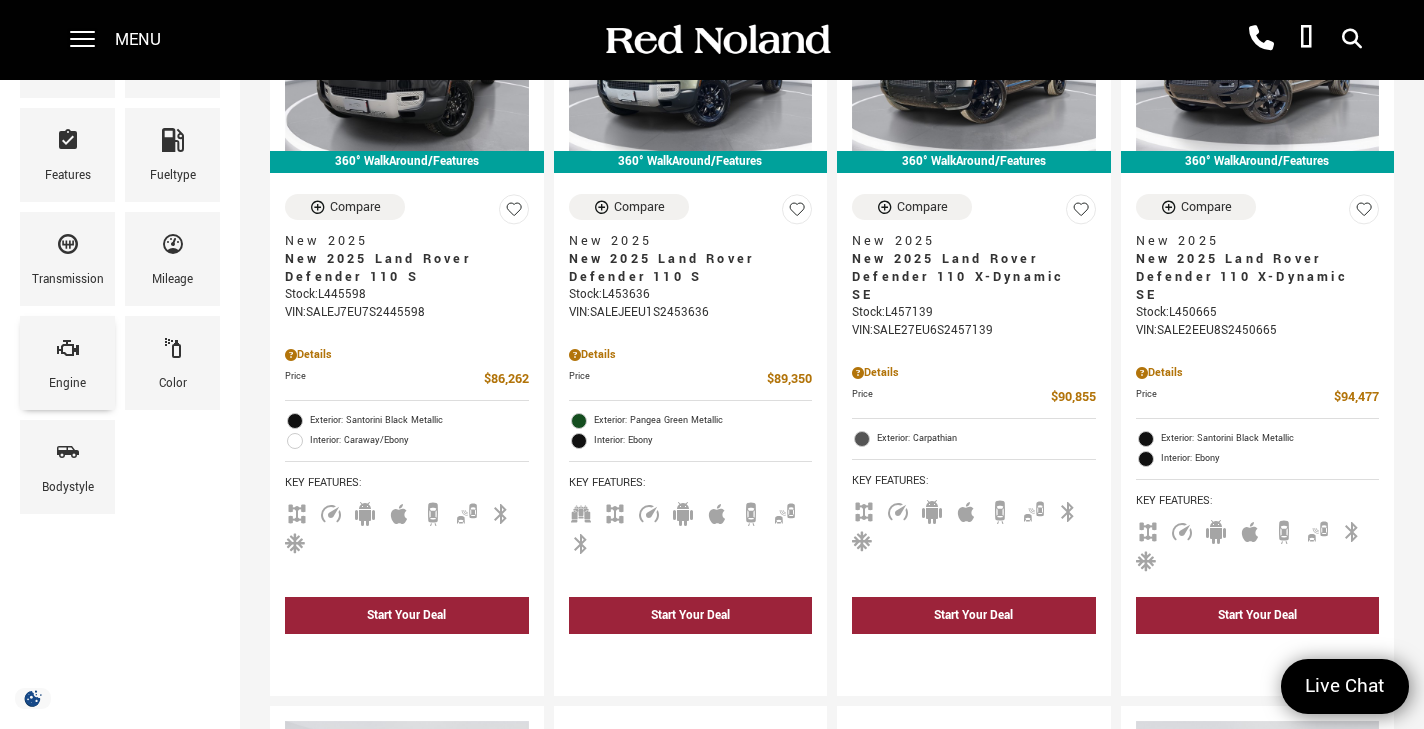 click 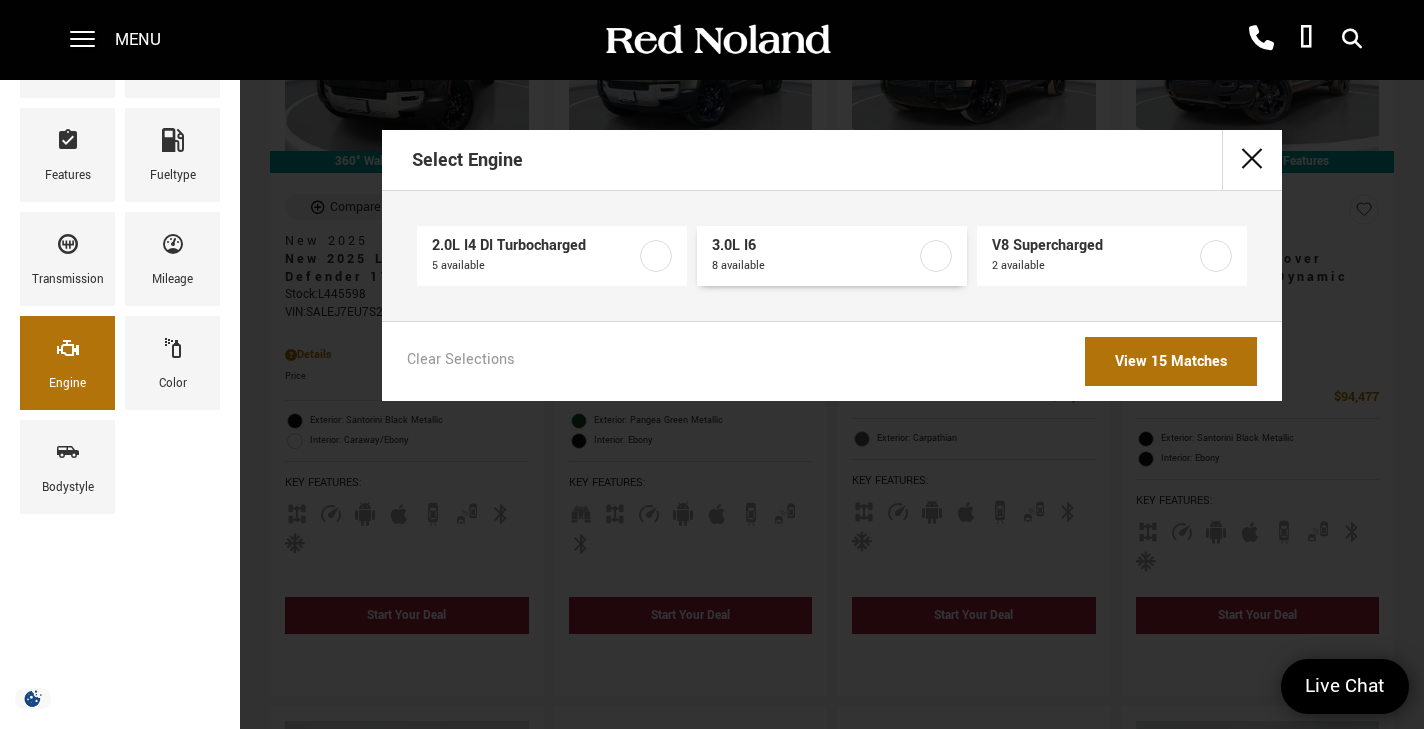 click on "3.0L I6 8   available" at bounding box center [832, 256] 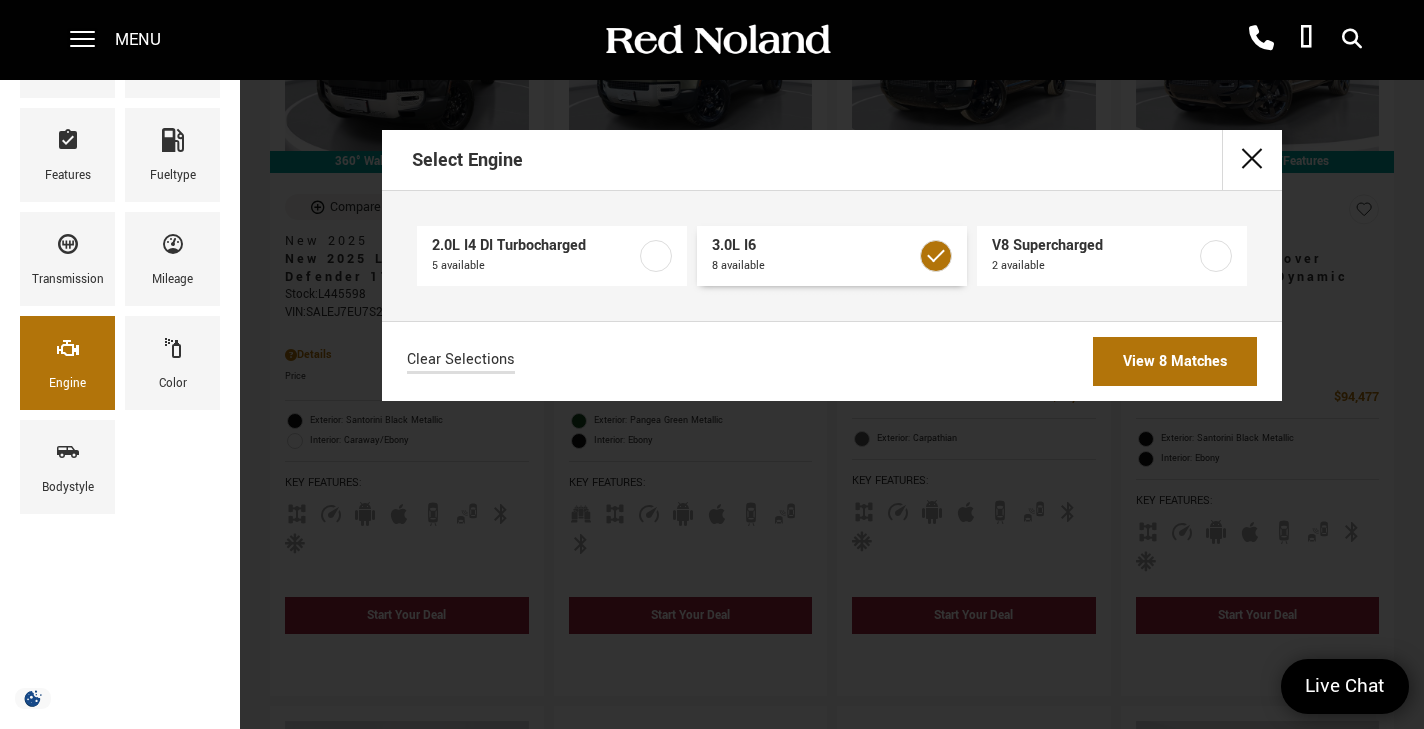 type on "$86,262" 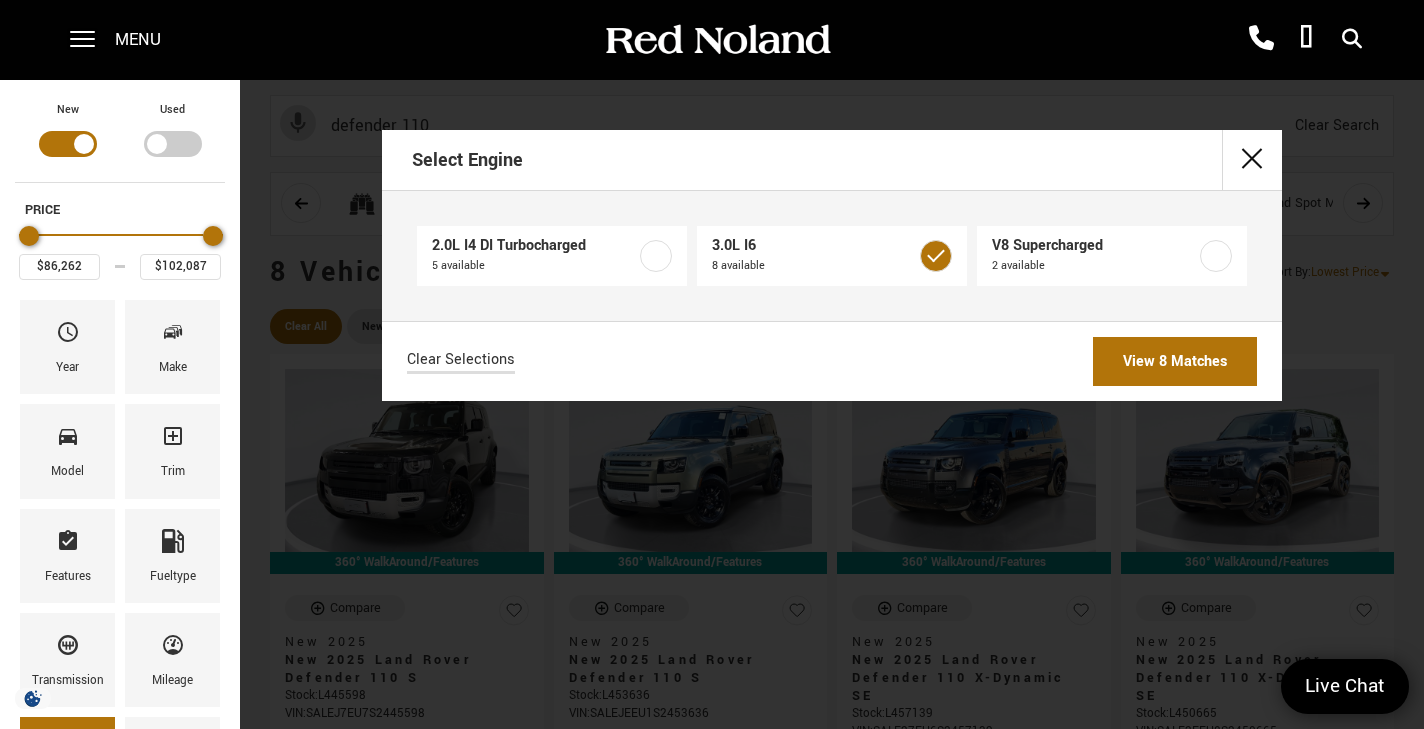 click on "View   8   Matches" at bounding box center [1175, 361] 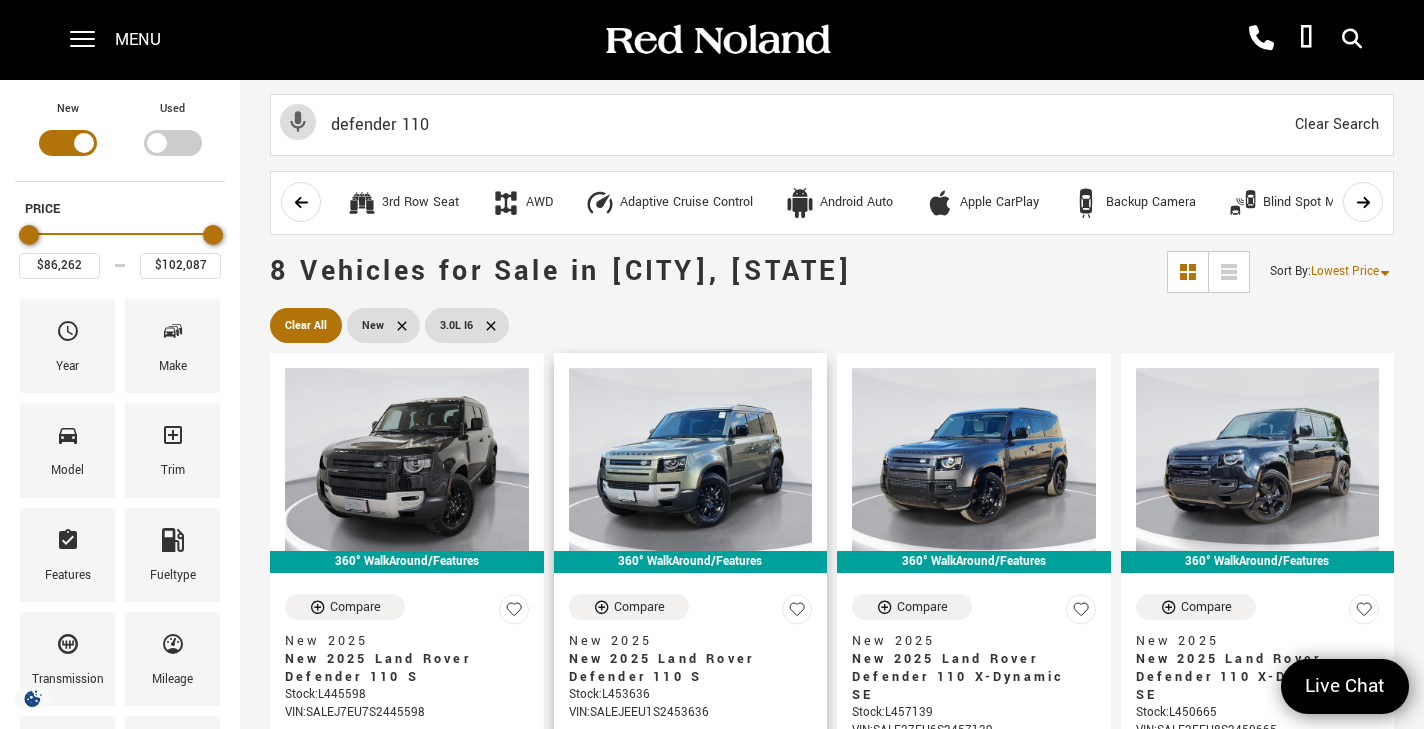 scroll, scrollTop: 289, scrollLeft: 0, axis: vertical 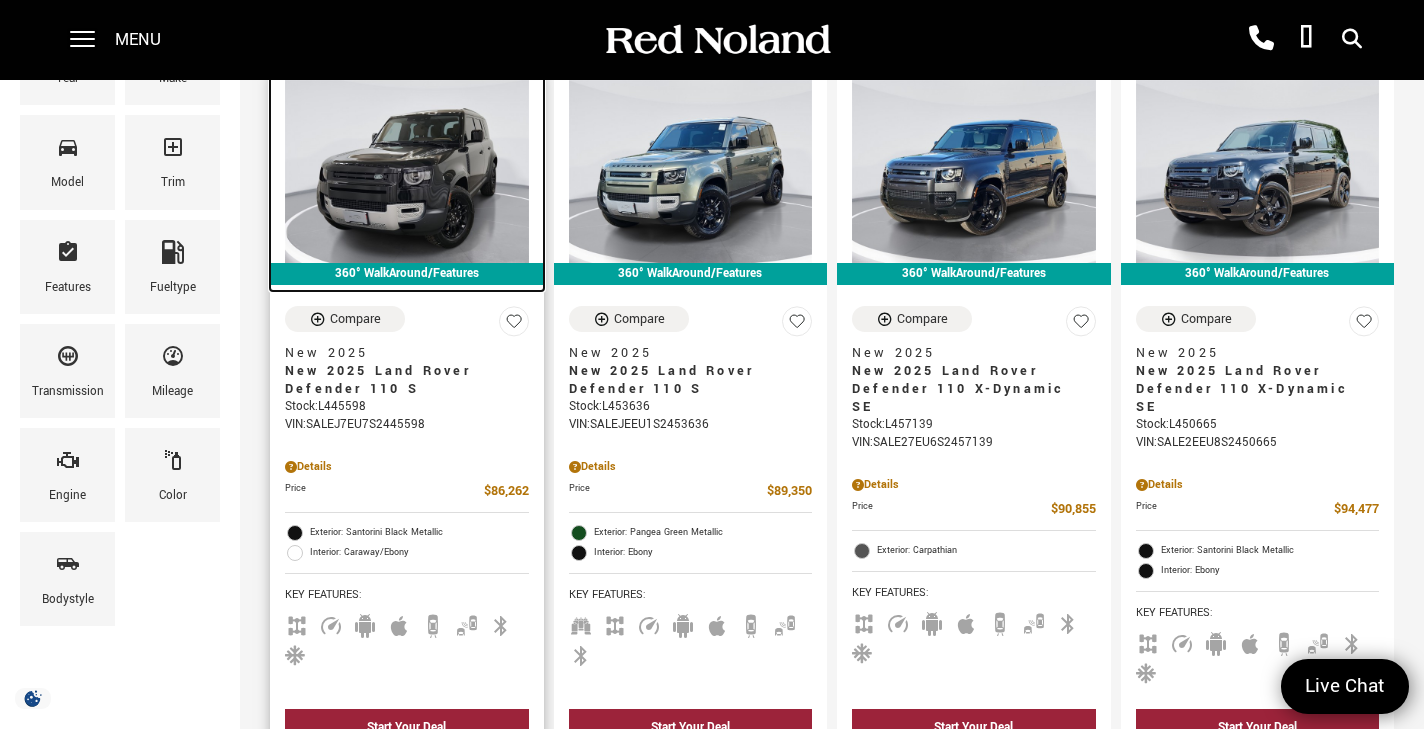 click at bounding box center [407, 171] 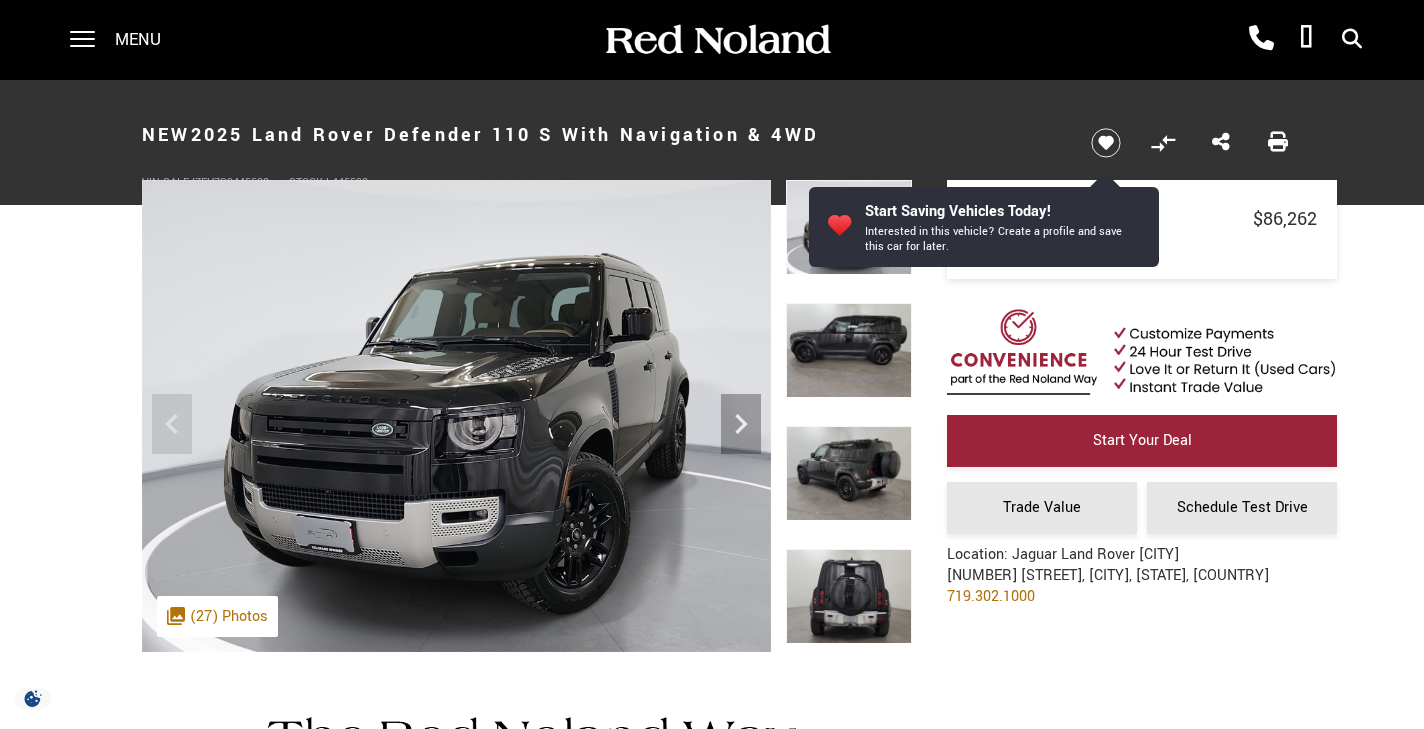 scroll, scrollTop: 0, scrollLeft: 0, axis: both 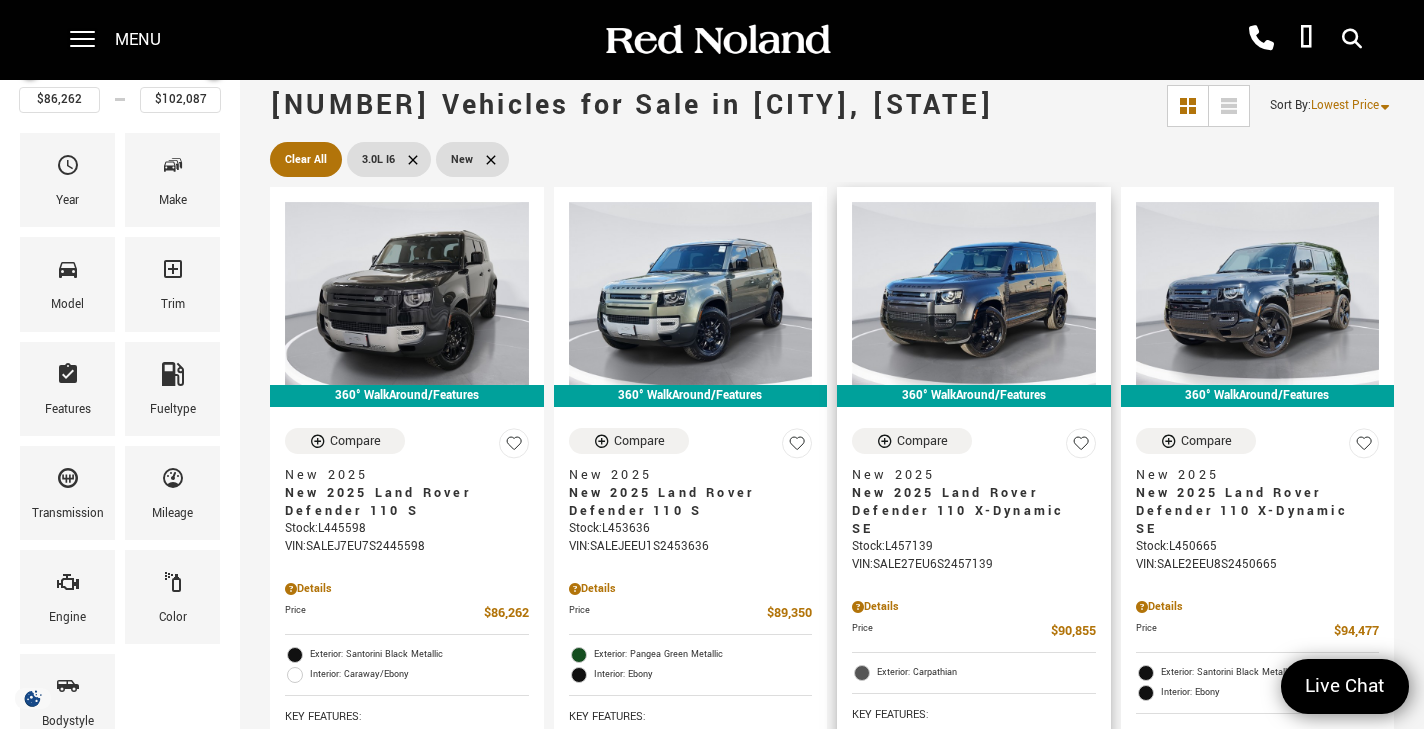 click on "New 2025 Land Rover Defender 110 X-Dynamic SE" at bounding box center (966, 511) 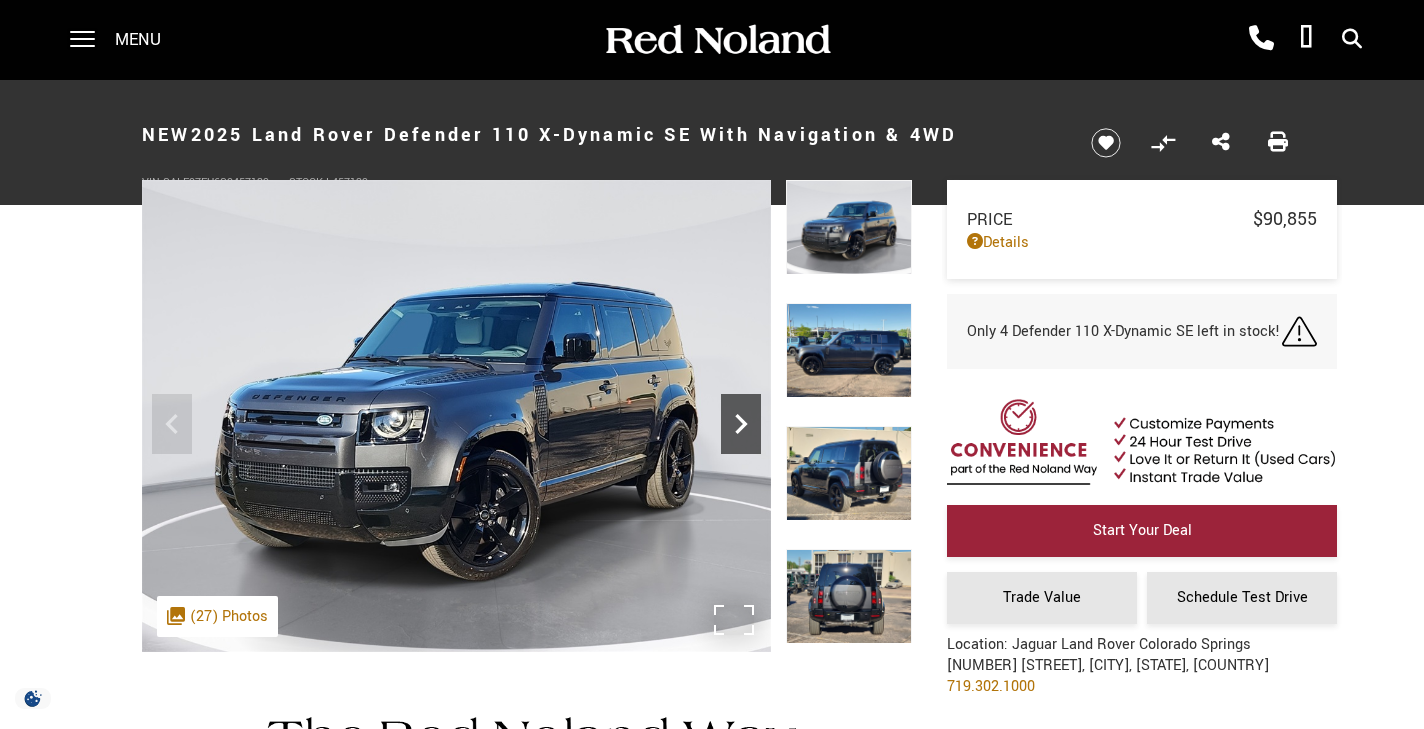 scroll, scrollTop: 0, scrollLeft: 0, axis: both 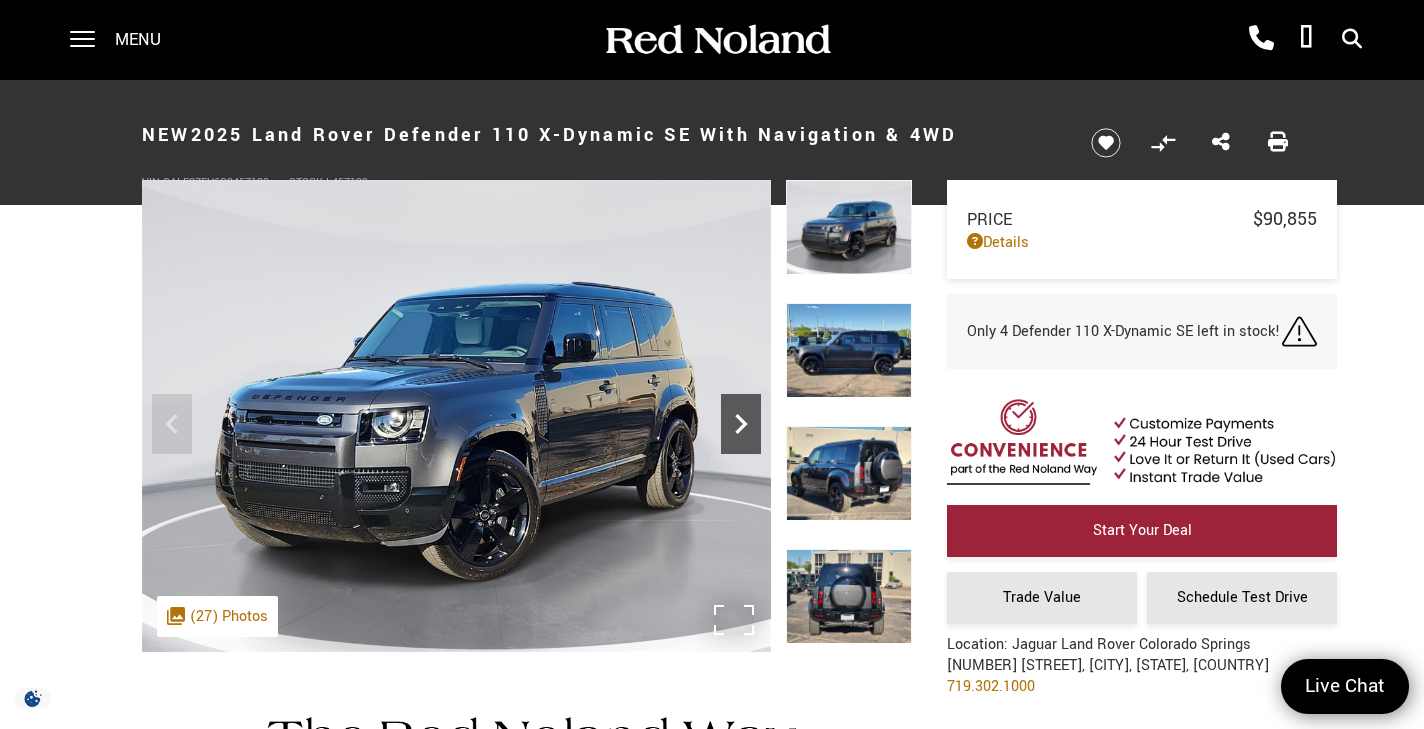 click 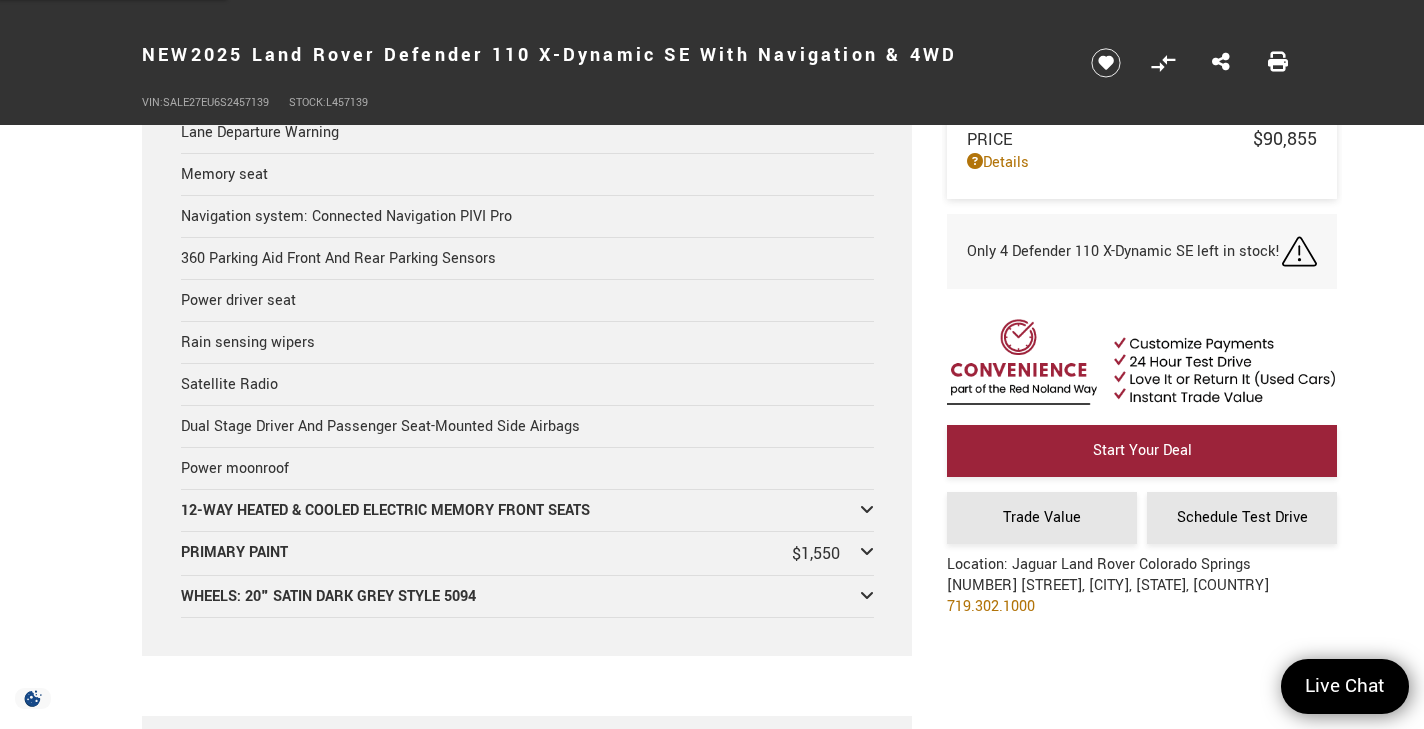 scroll, scrollTop: 4696, scrollLeft: 0, axis: vertical 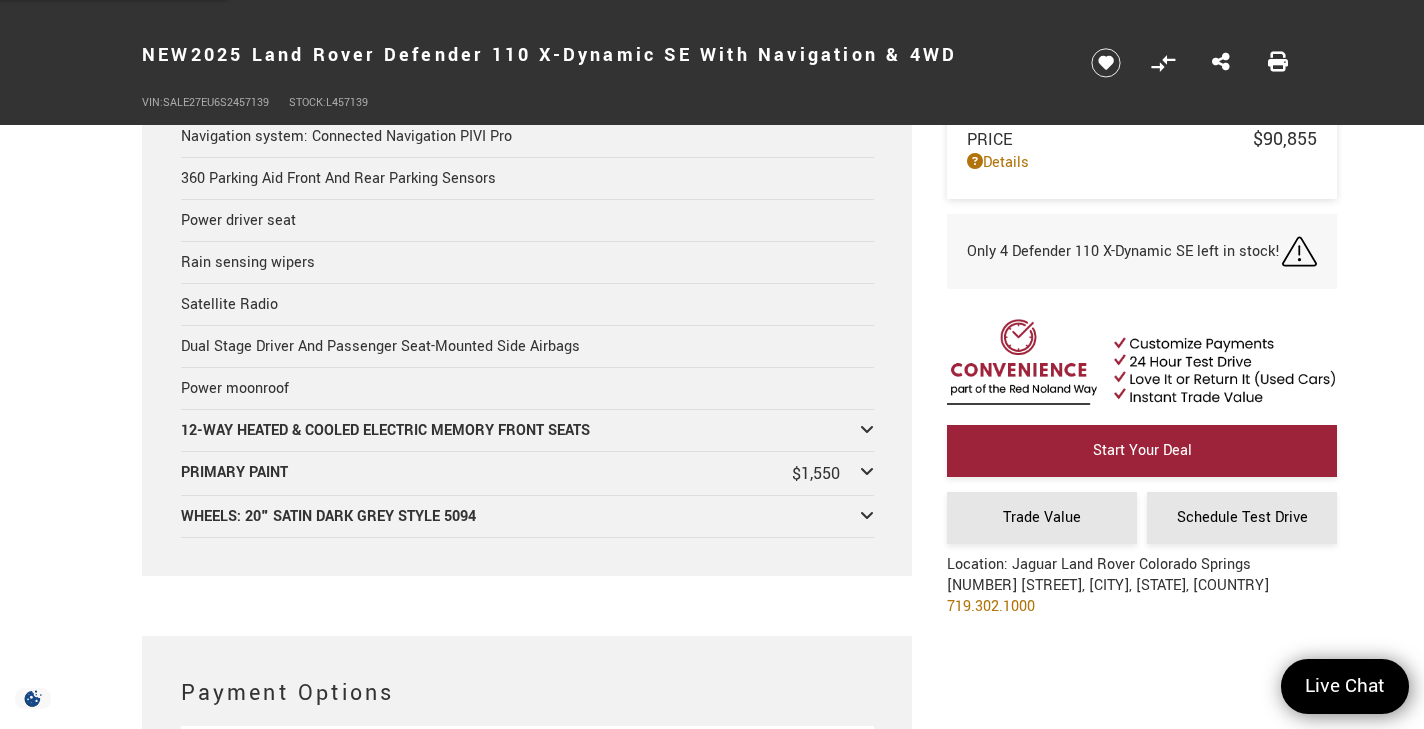 click at bounding box center [867, 471] 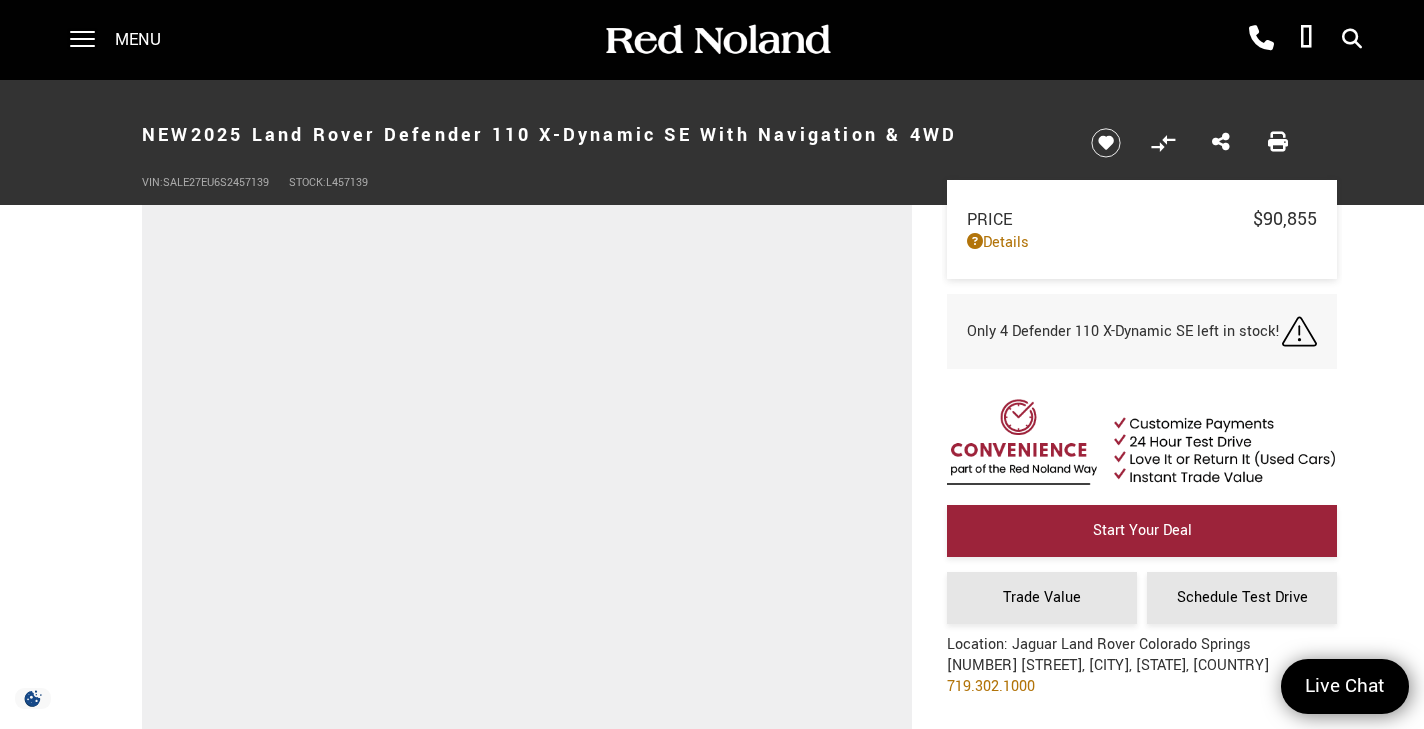 scroll, scrollTop: 0, scrollLeft: 0, axis: both 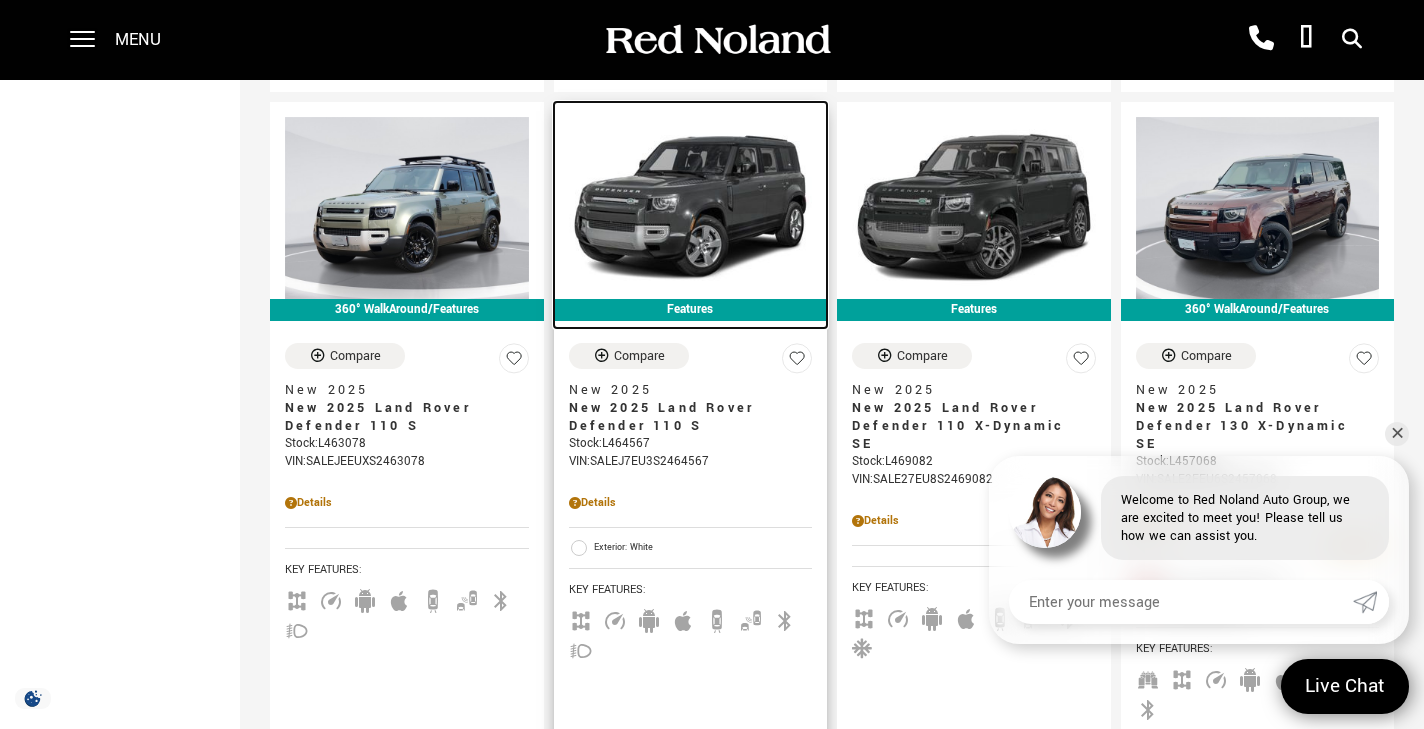 click at bounding box center [691, 208] 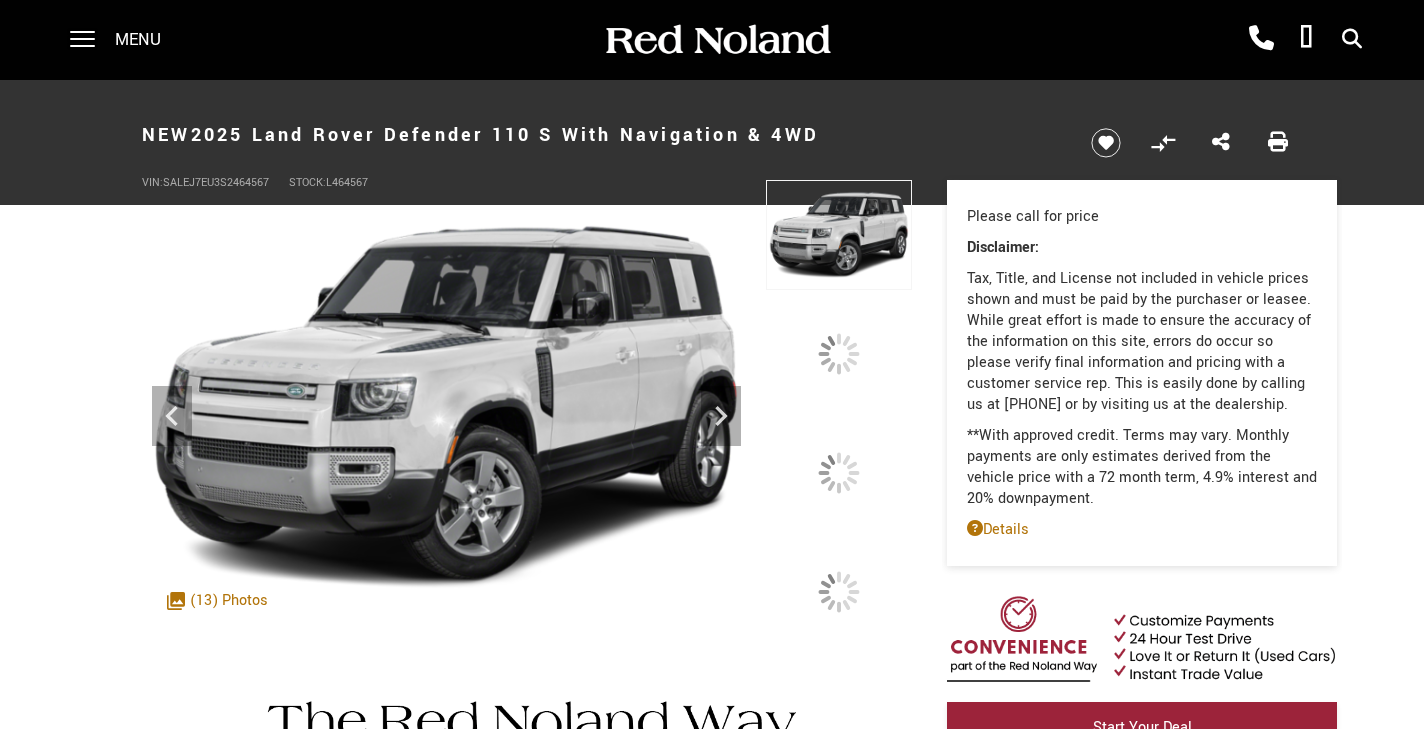 scroll, scrollTop: 0, scrollLeft: 0, axis: both 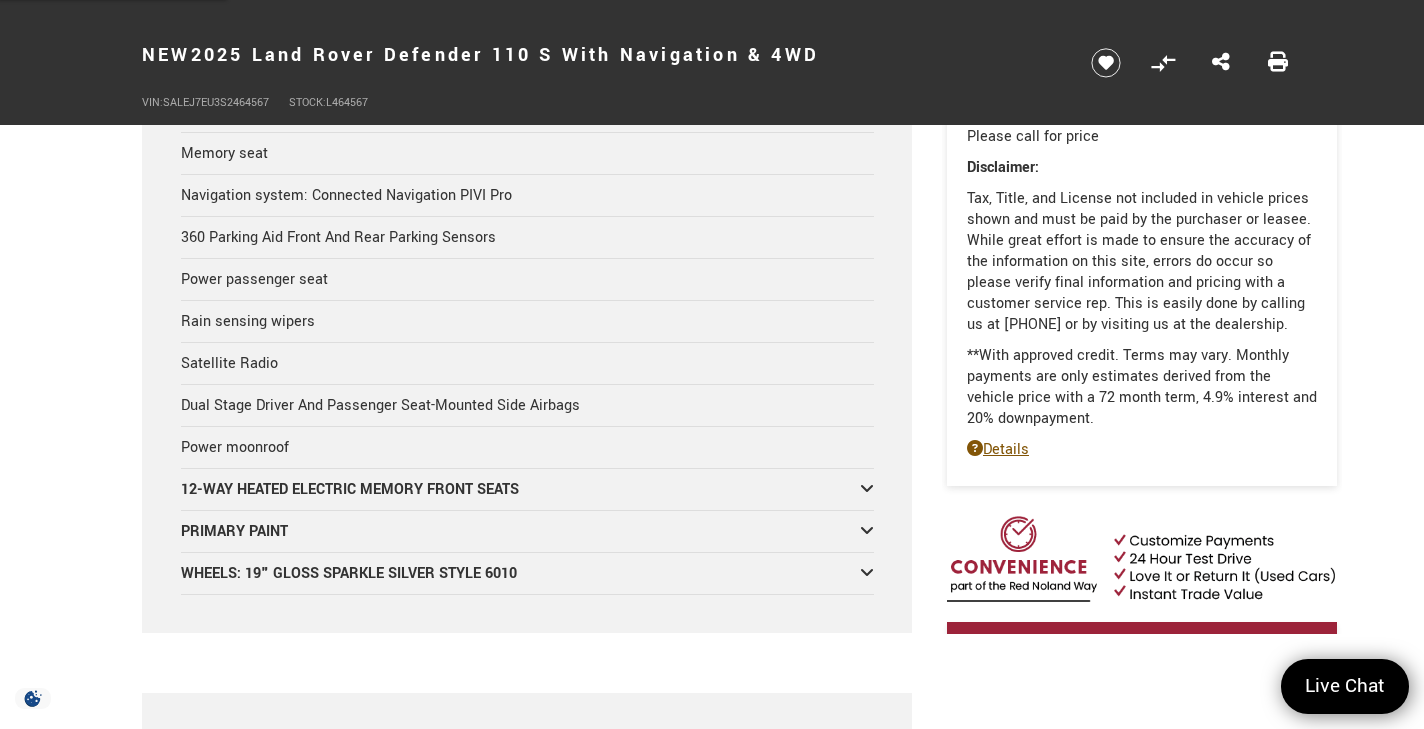 click on "Details" at bounding box center (1142, 449) 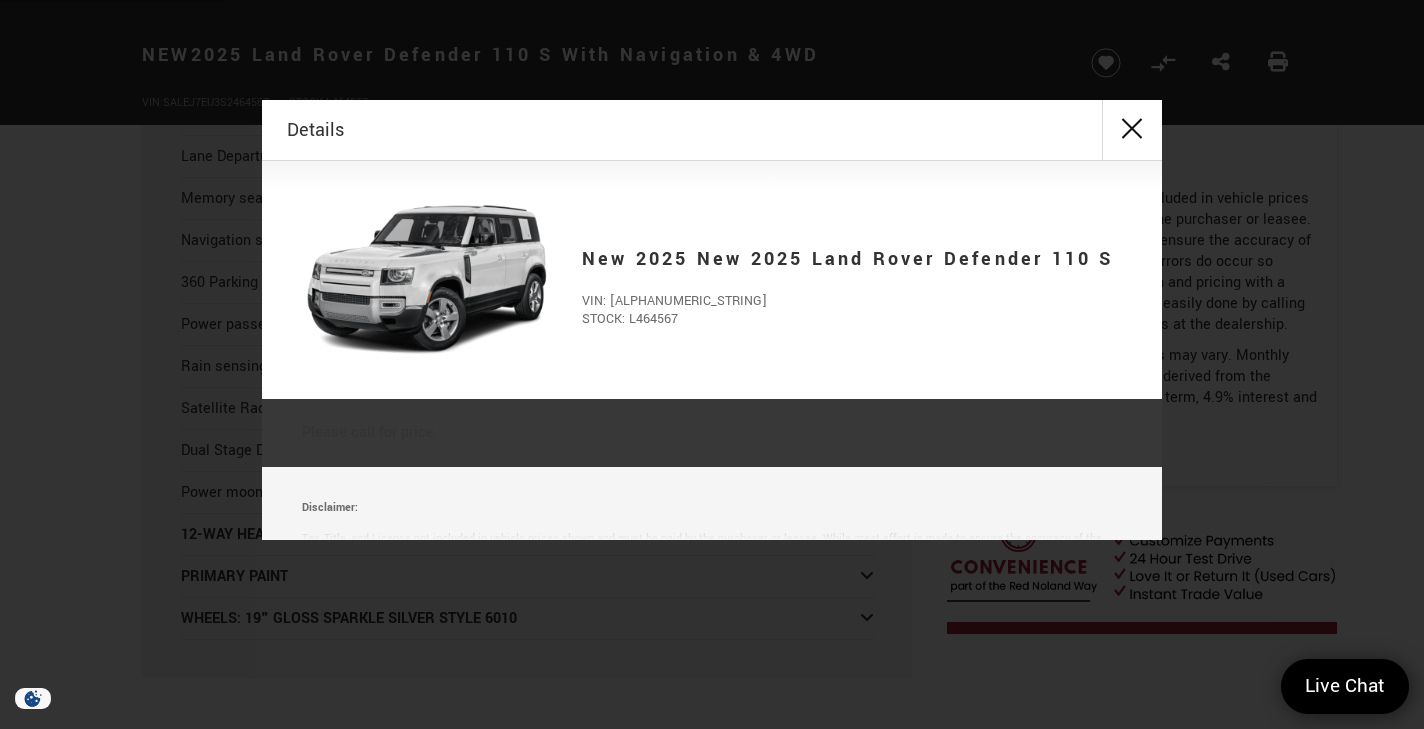 click at bounding box center [1132, 130] 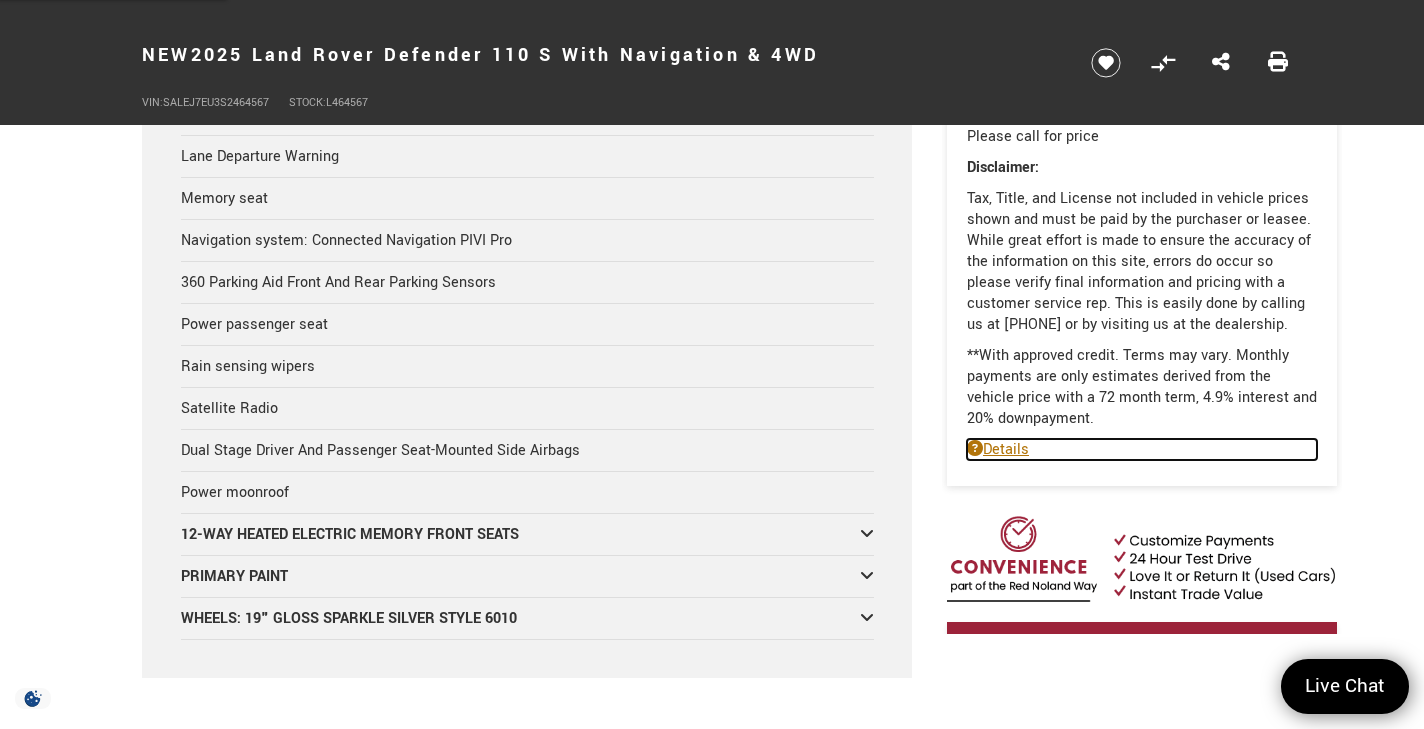 scroll, scrollTop: 0, scrollLeft: 0, axis: both 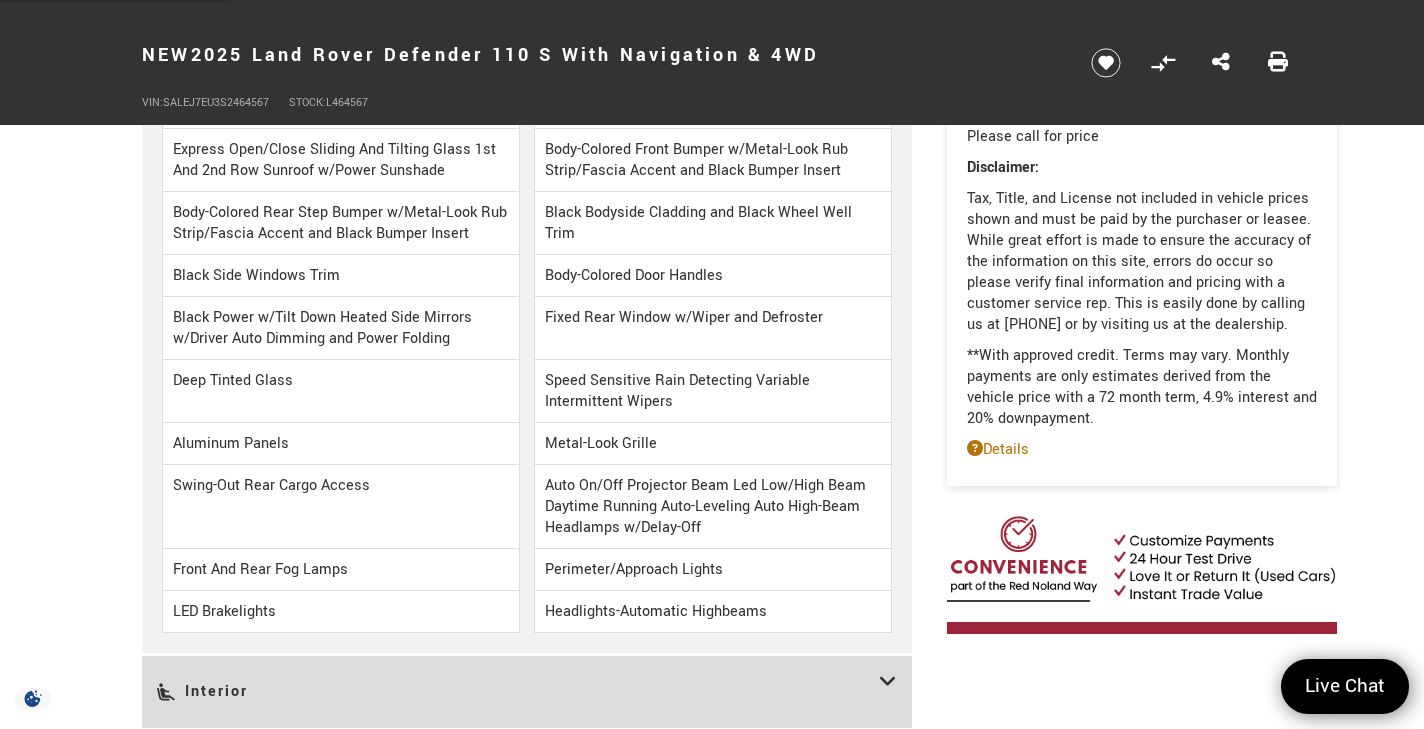 click on "Disclaimer:" at bounding box center [1142, 167] 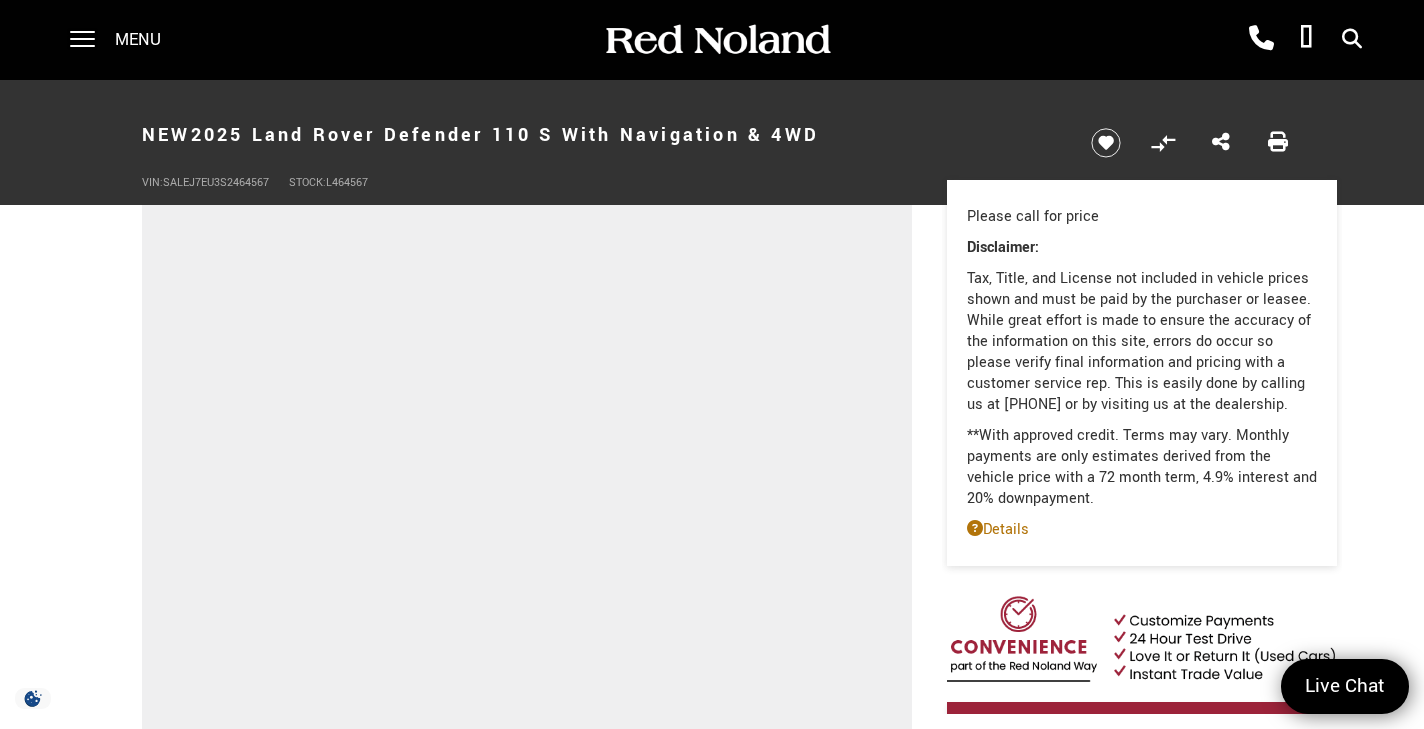 scroll, scrollTop: 0, scrollLeft: 0, axis: both 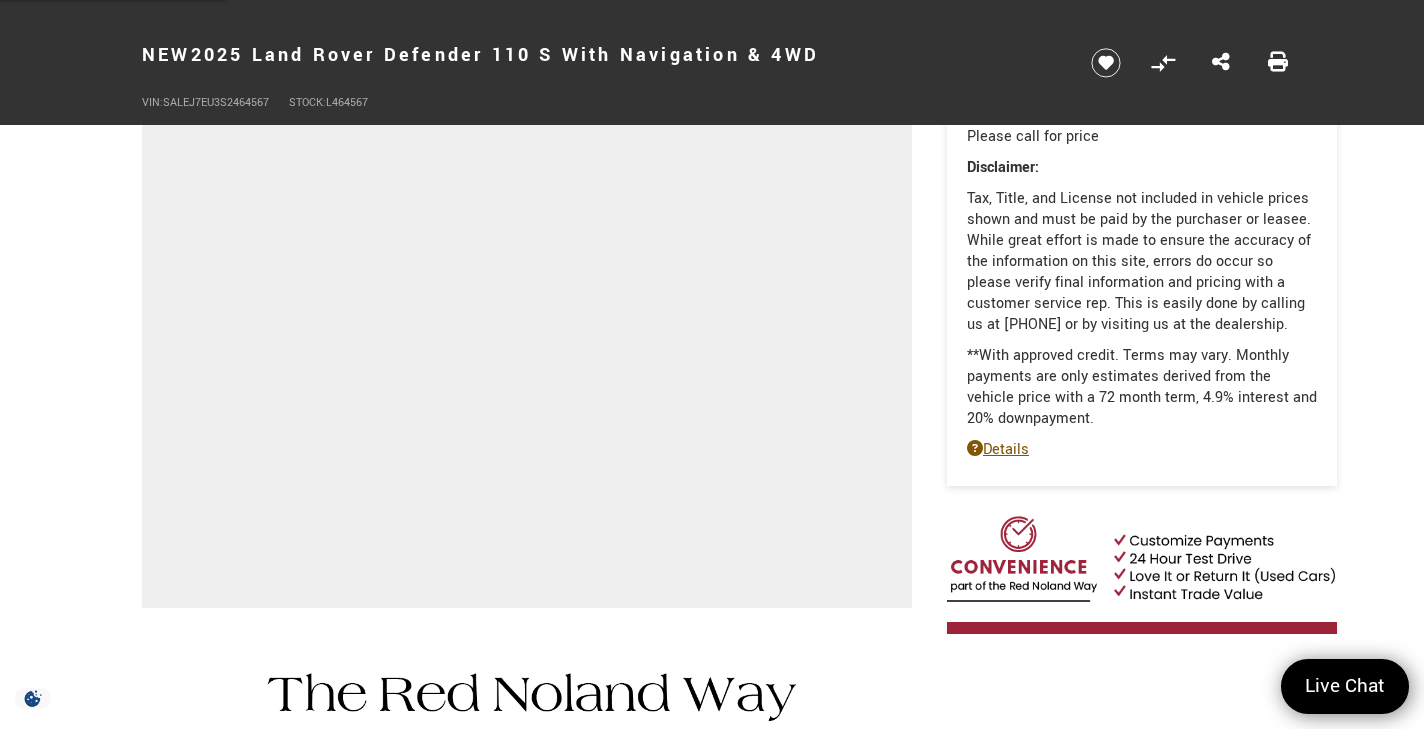 click on "Details" at bounding box center [1142, 449] 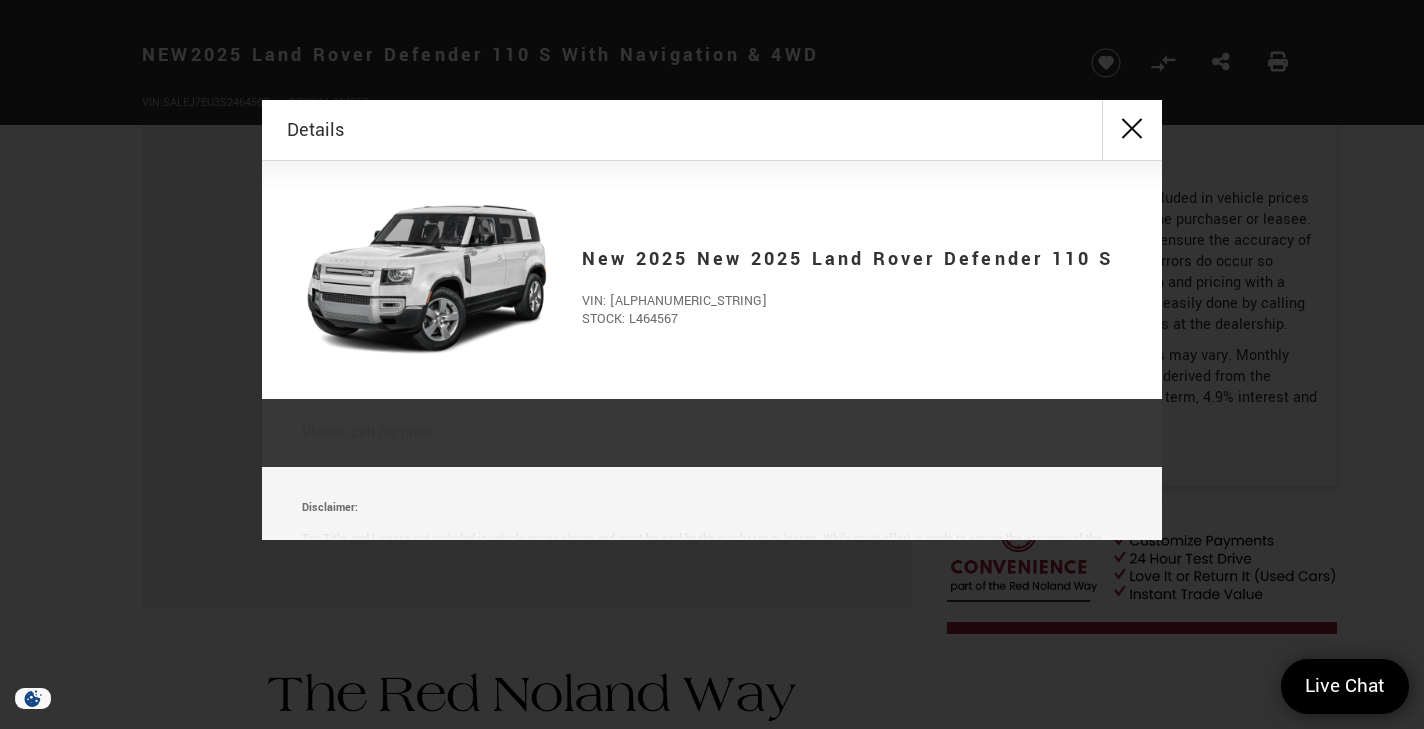 scroll, scrollTop: 276, scrollLeft: 0, axis: vertical 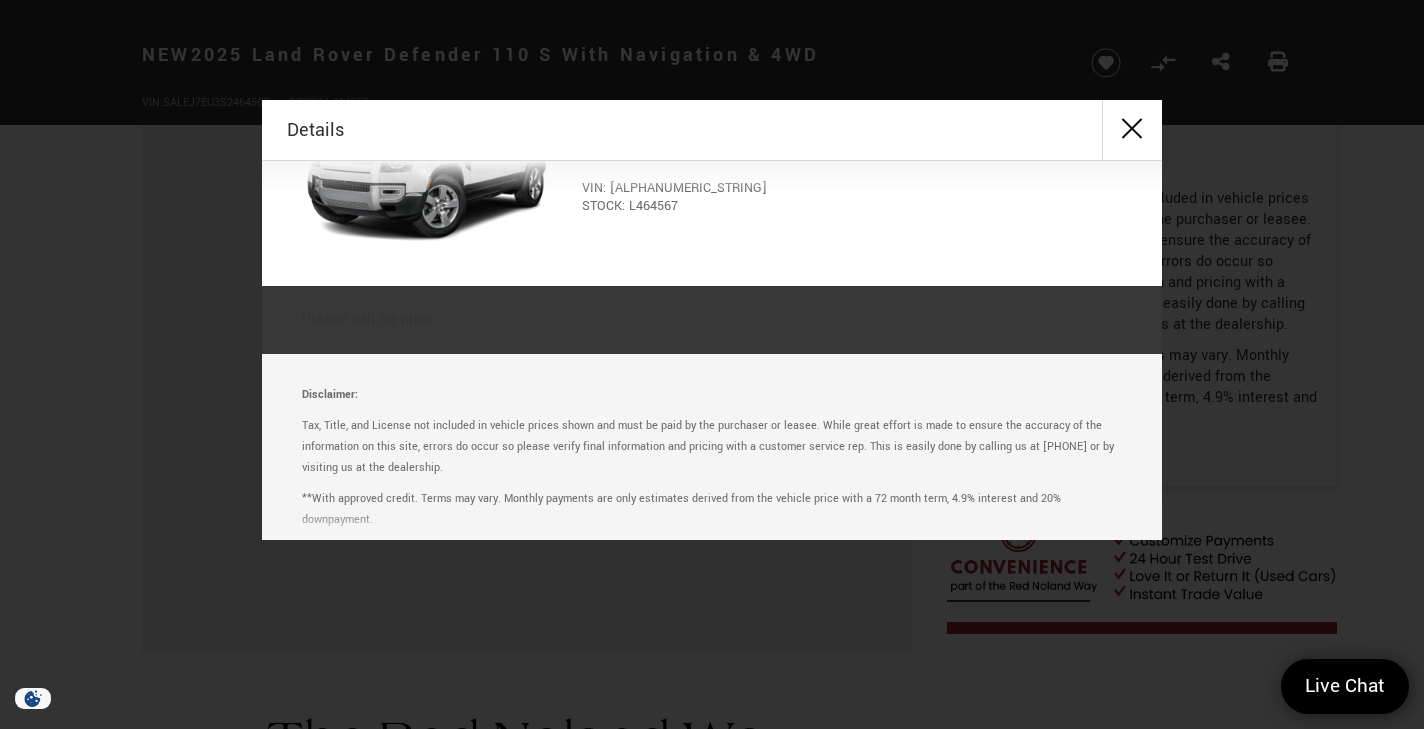 click at bounding box center [1132, 130] 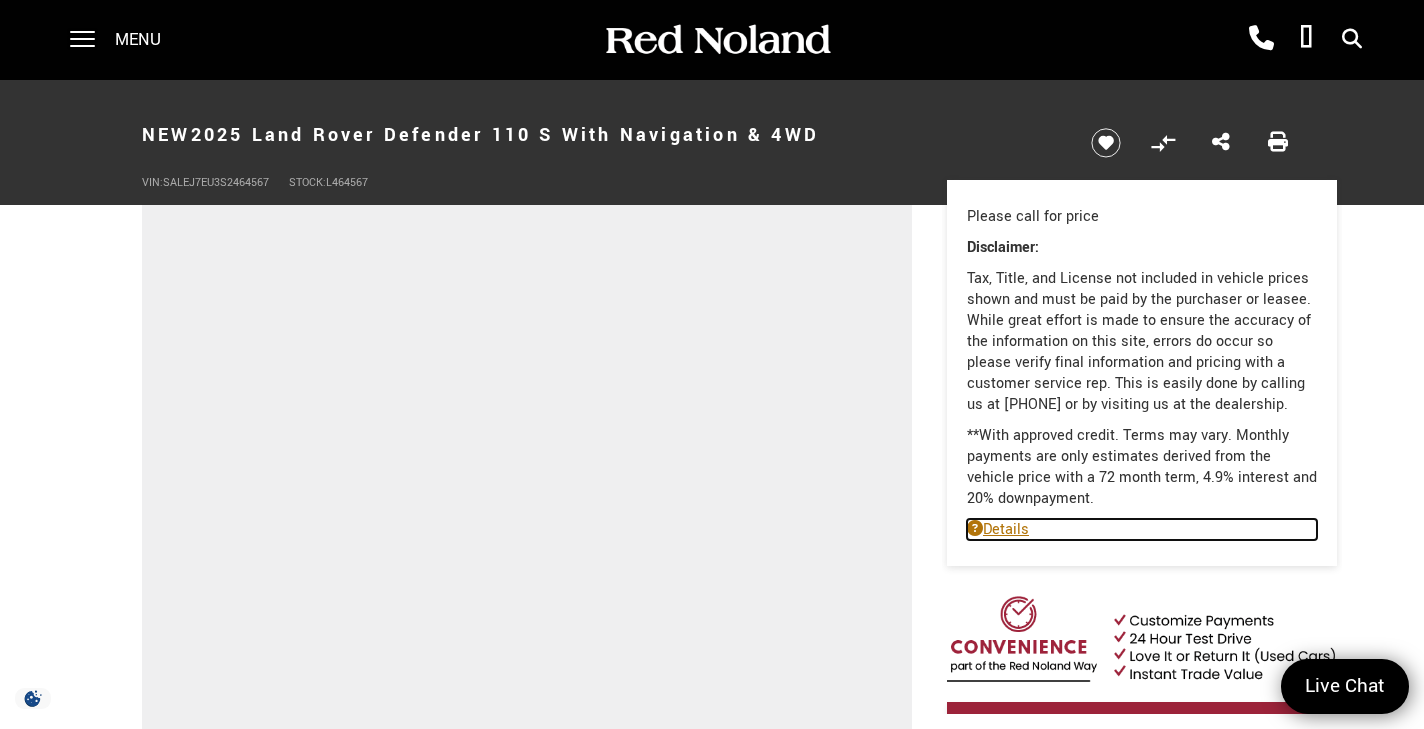 scroll, scrollTop: 0, scrollLeft: 0, axis: both 